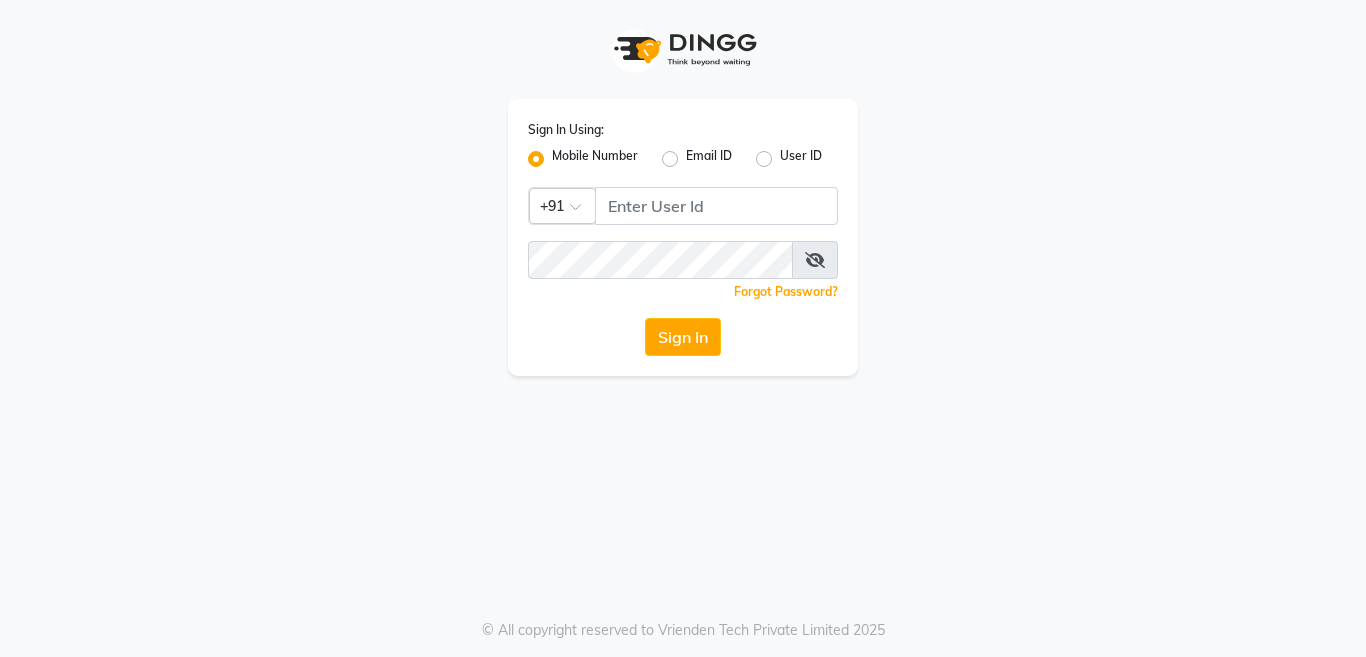 scroll, scrollTop: 0, scrollLeft: 0, axis: both 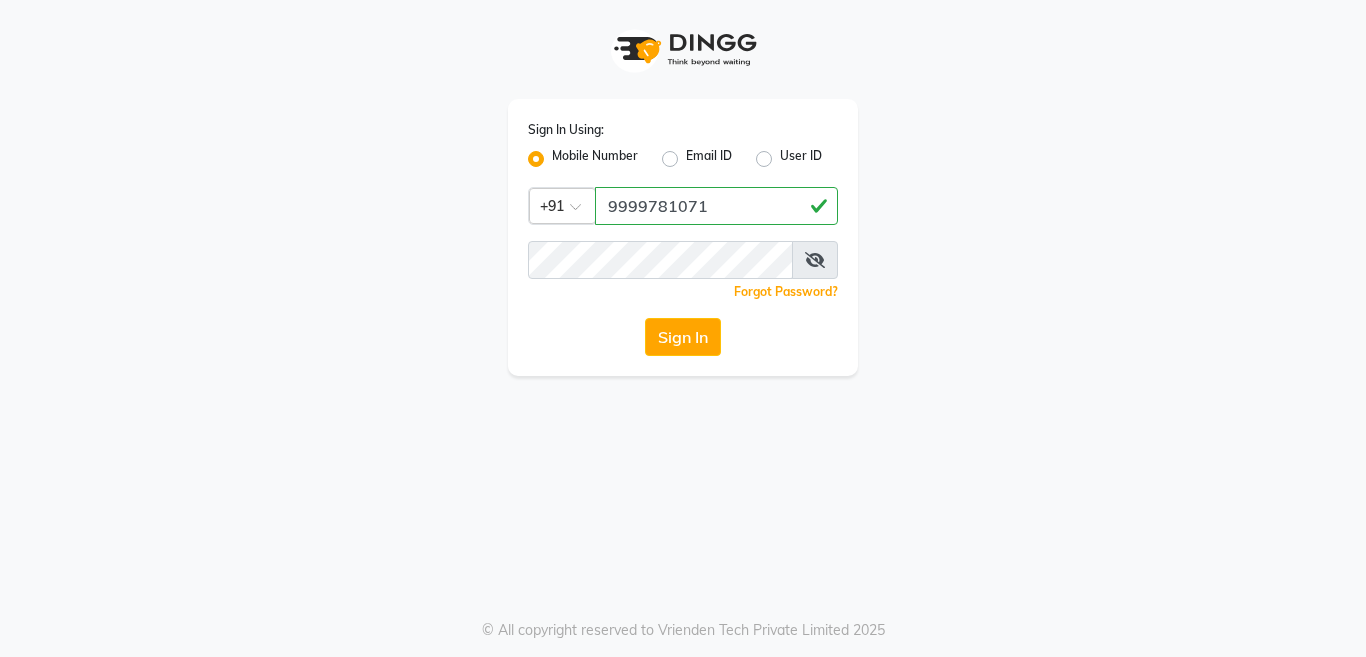 type on "9999781071" 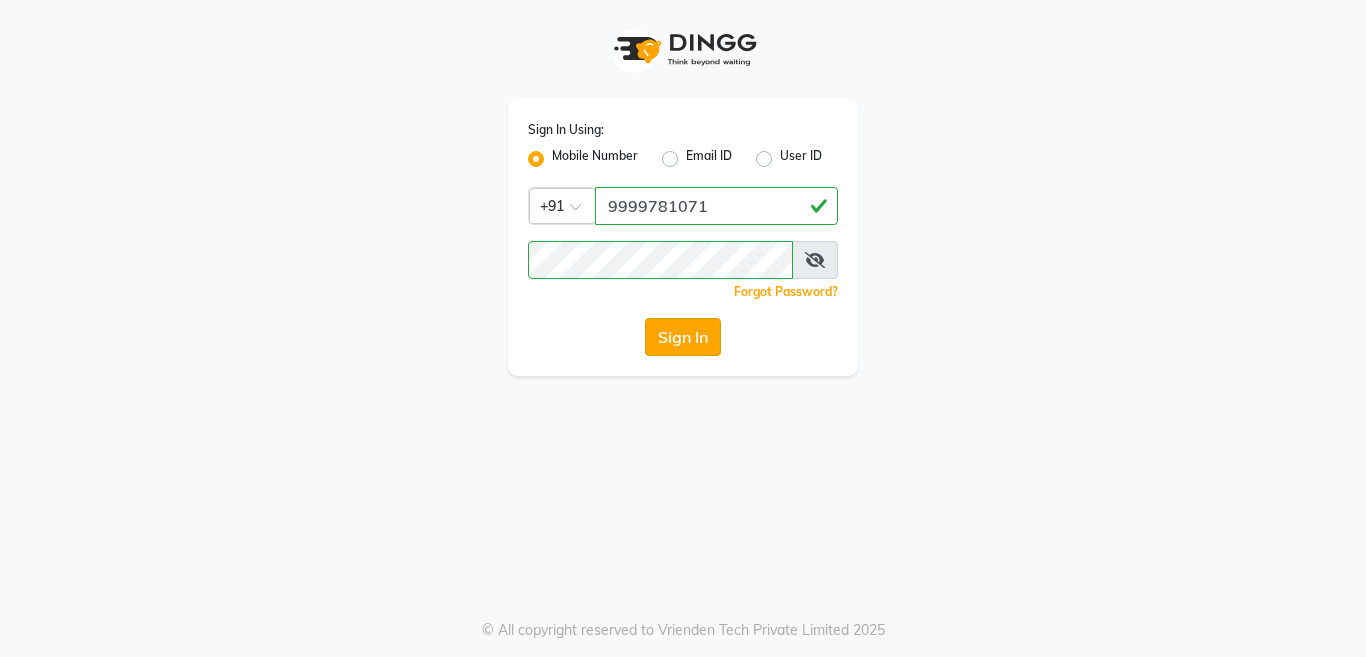click on "Sign In" 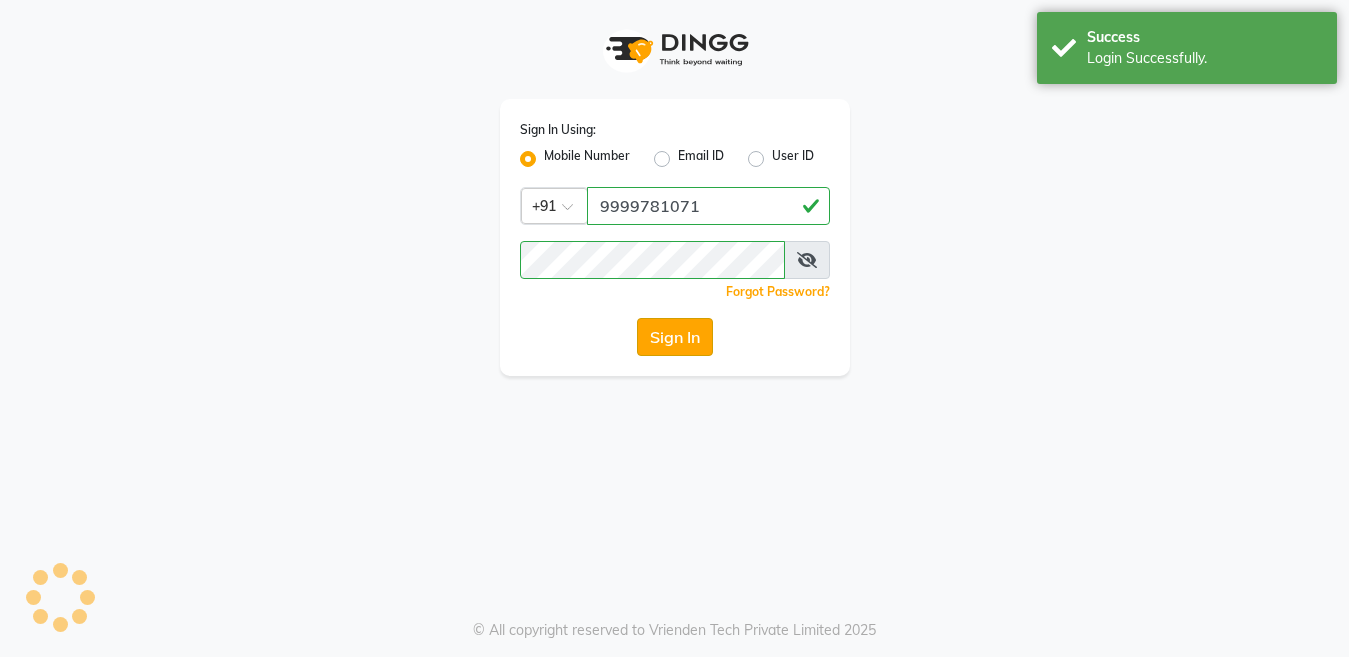 select on "service" 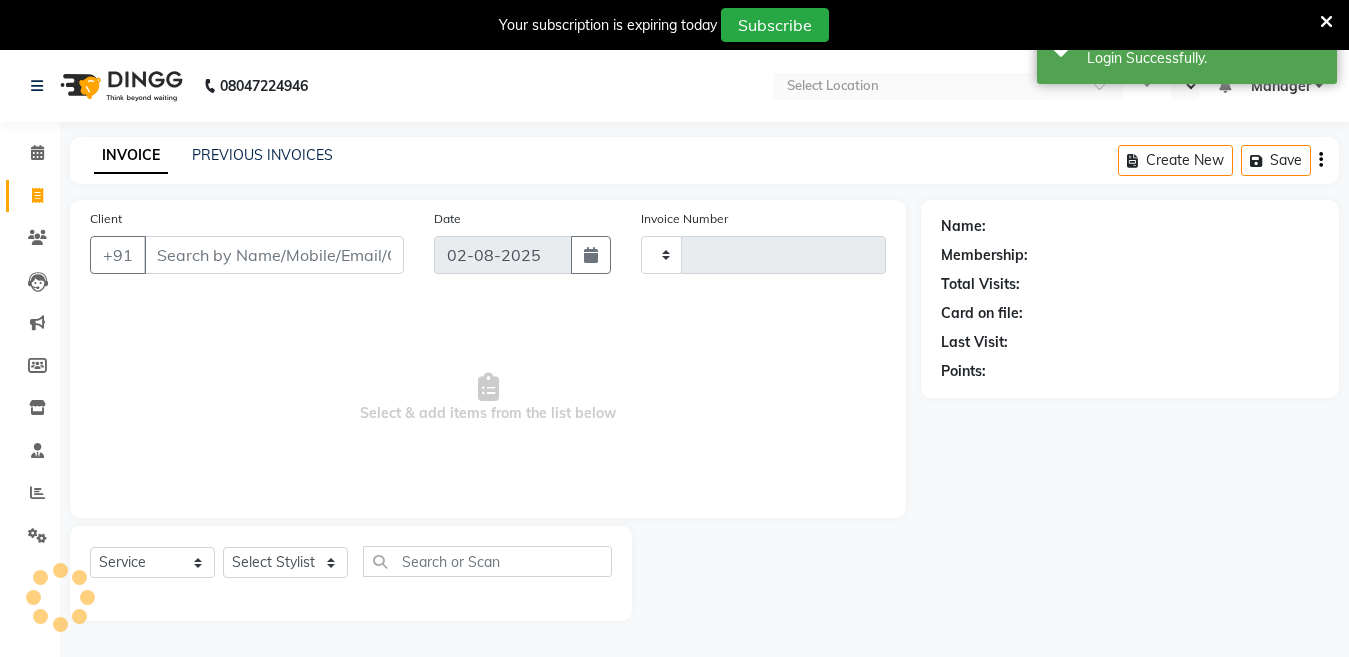 type on "3025" 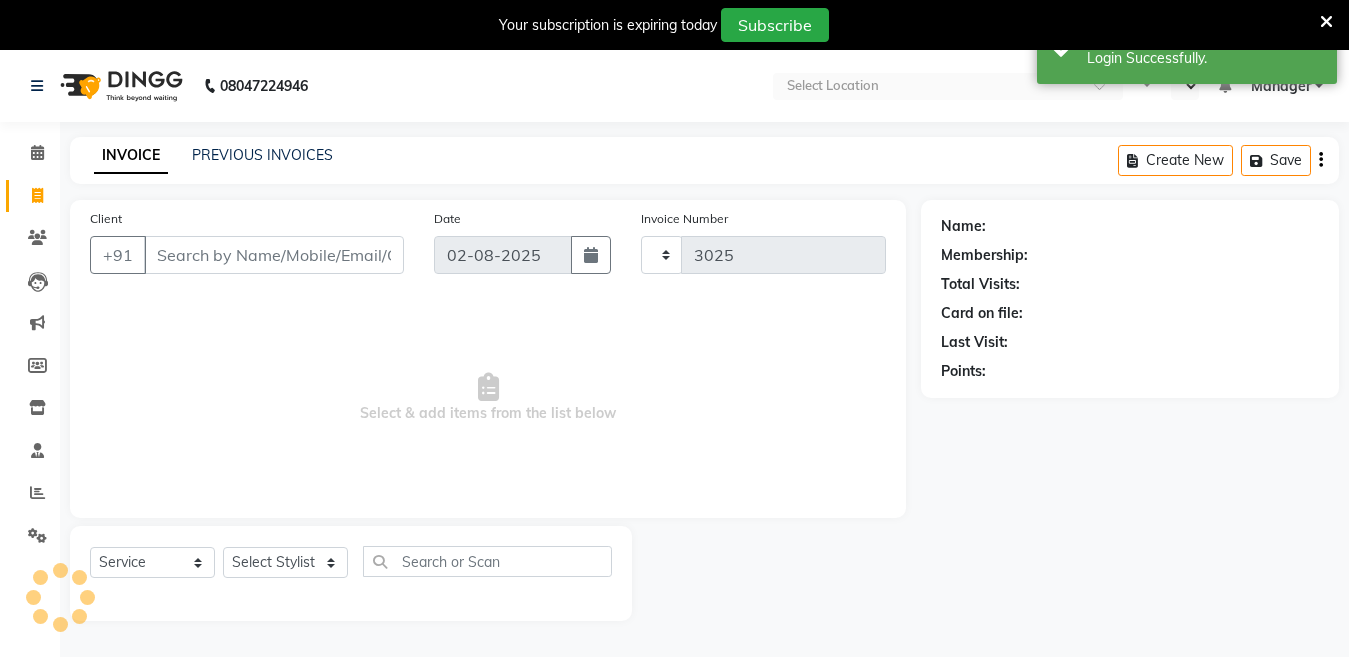 select on "4716" 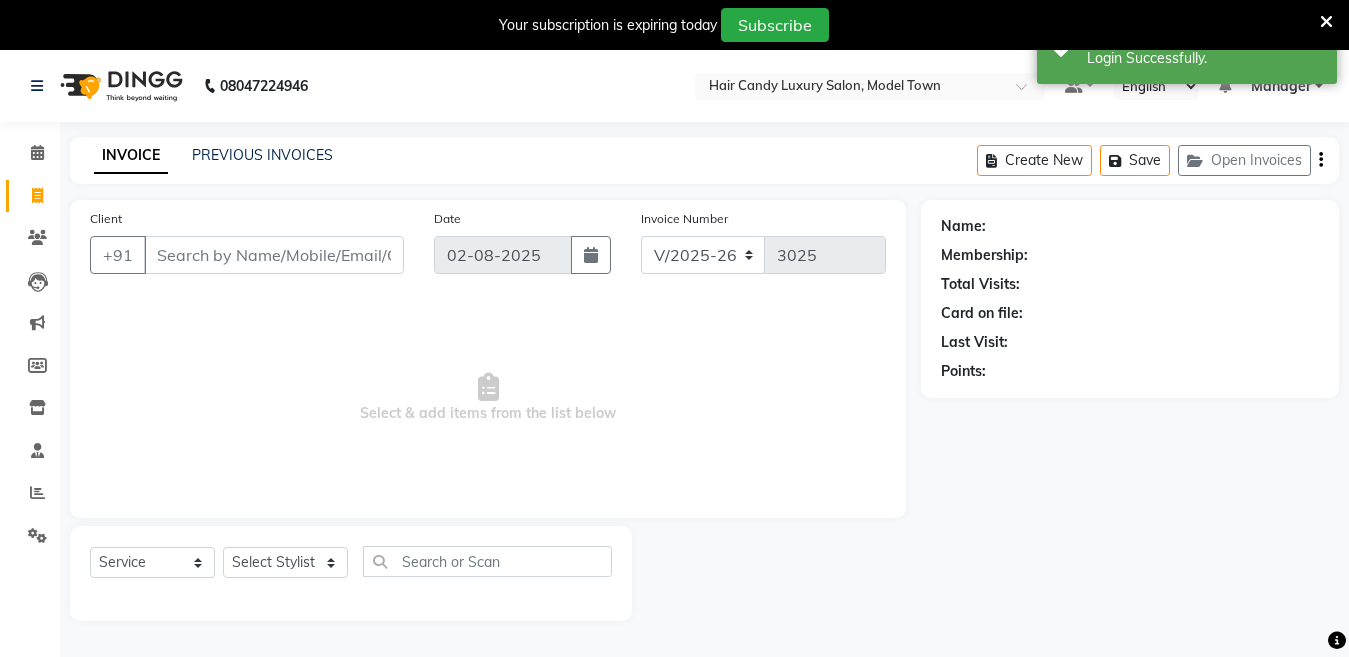 select on "en" 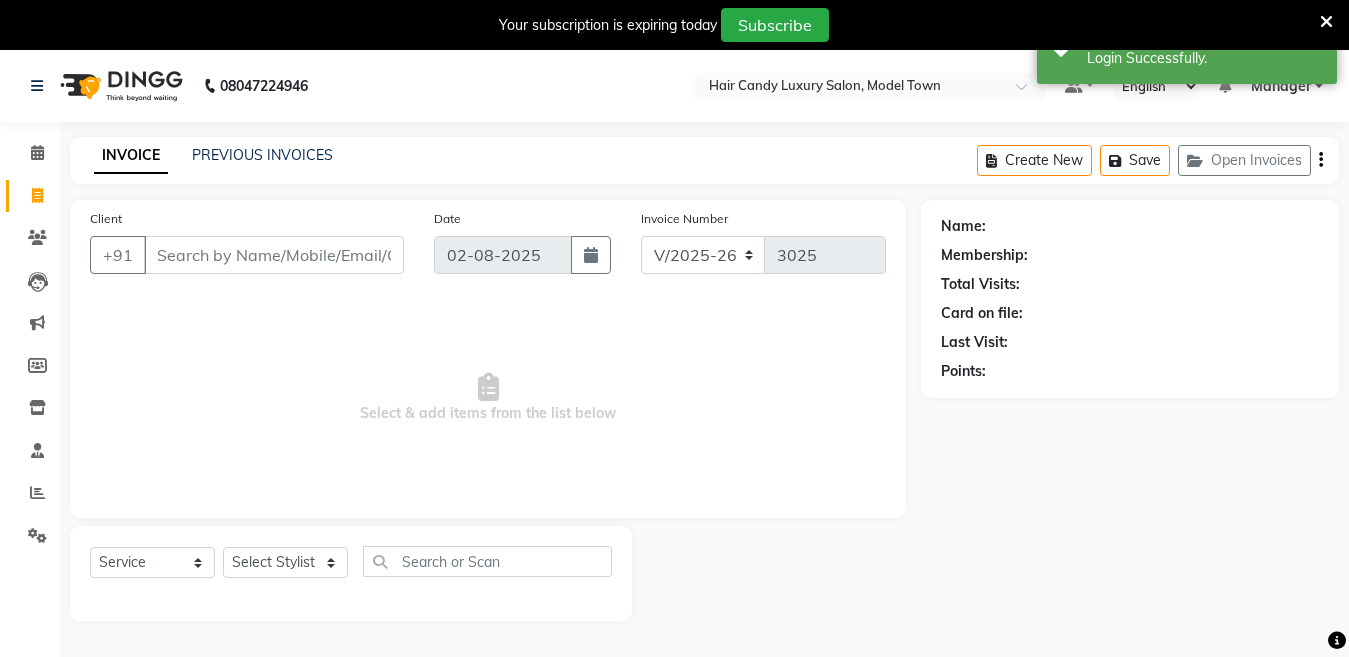 click at bounding box center (1326, 22) 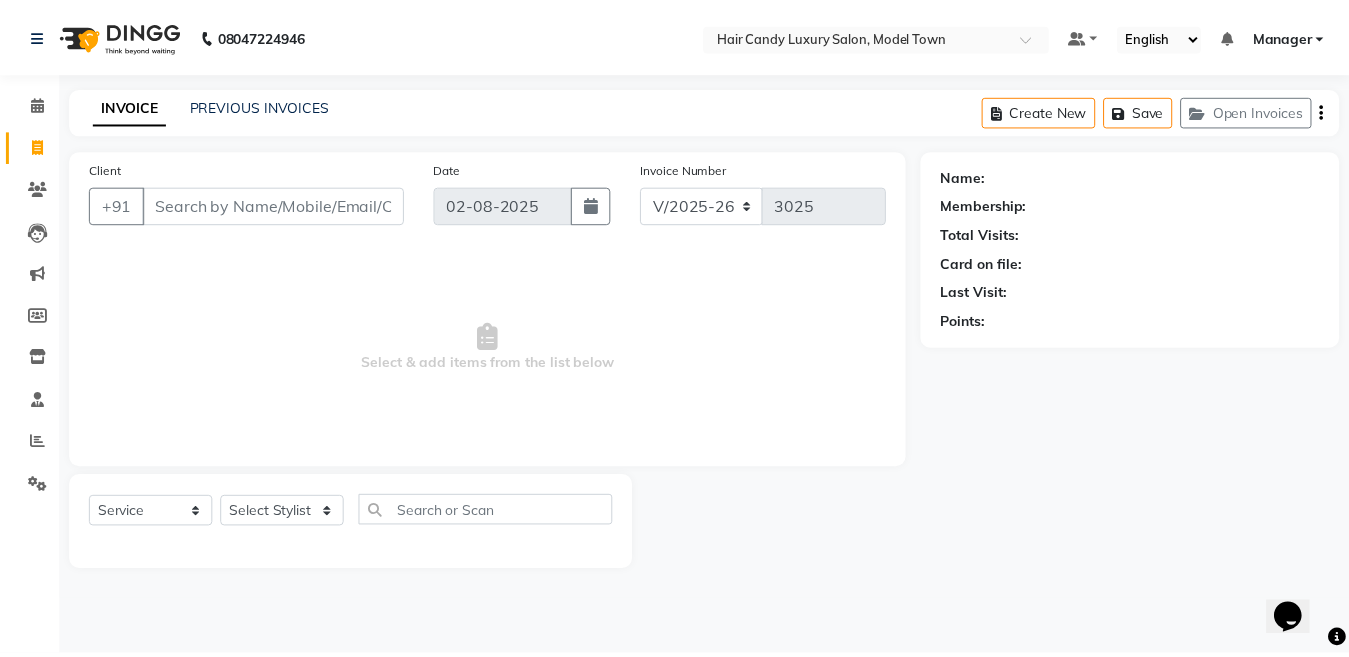 scroll, scrollTop: 0, scrollLeft: 0, axis: both 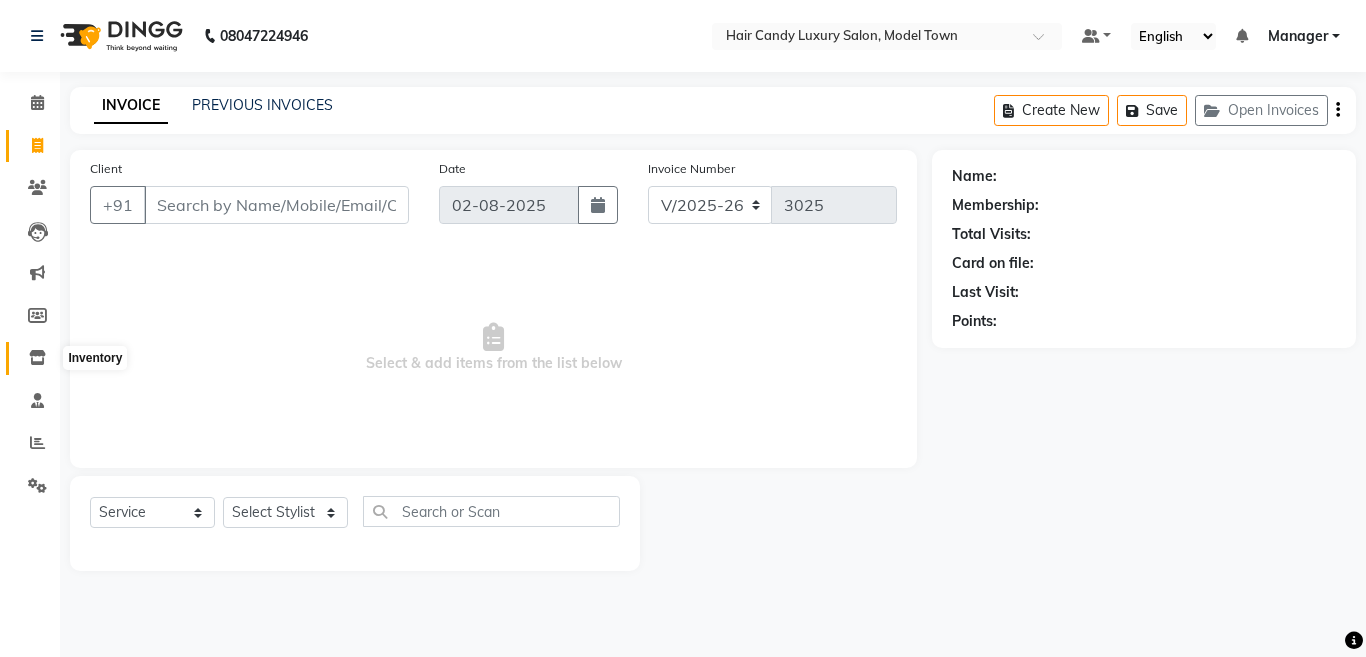 click 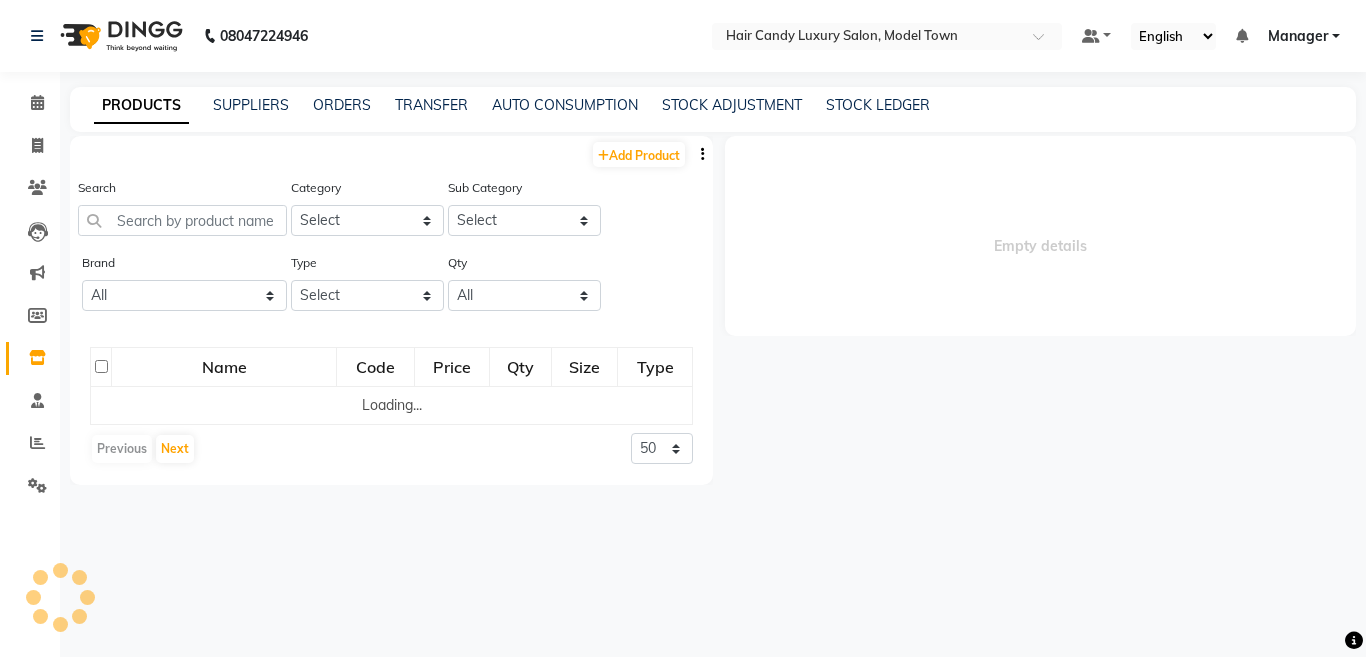 select 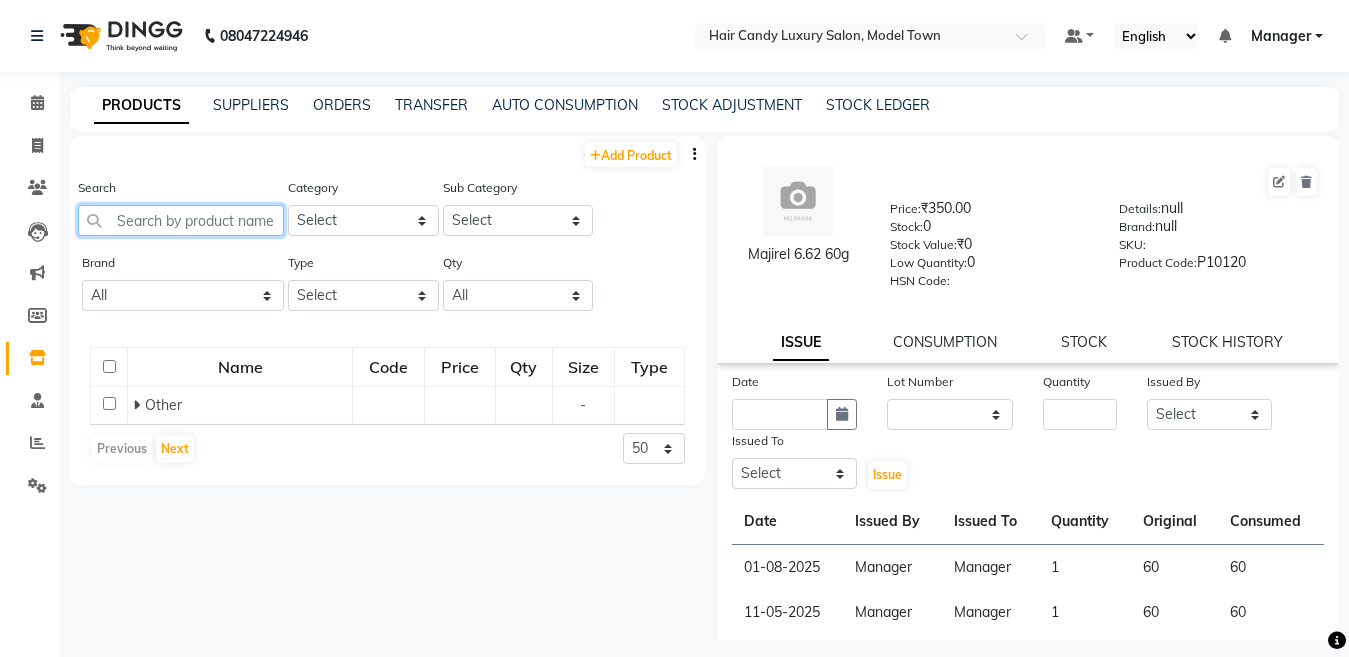 click 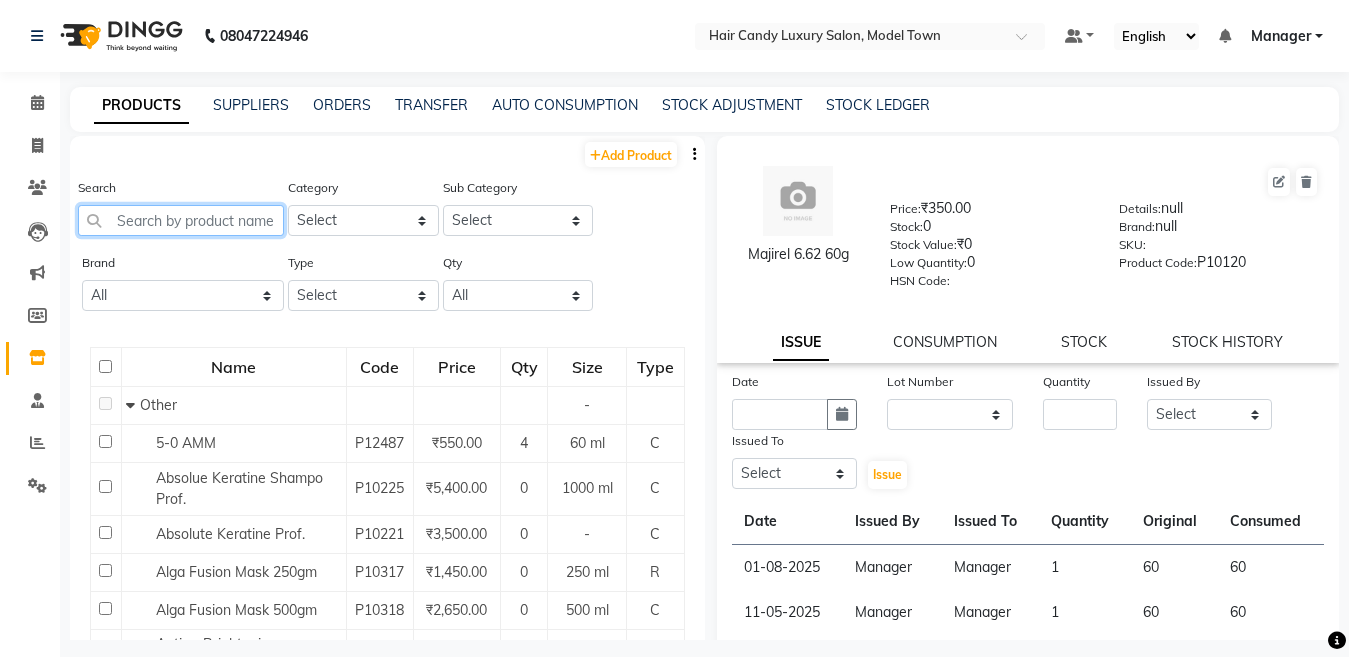 type on "o" 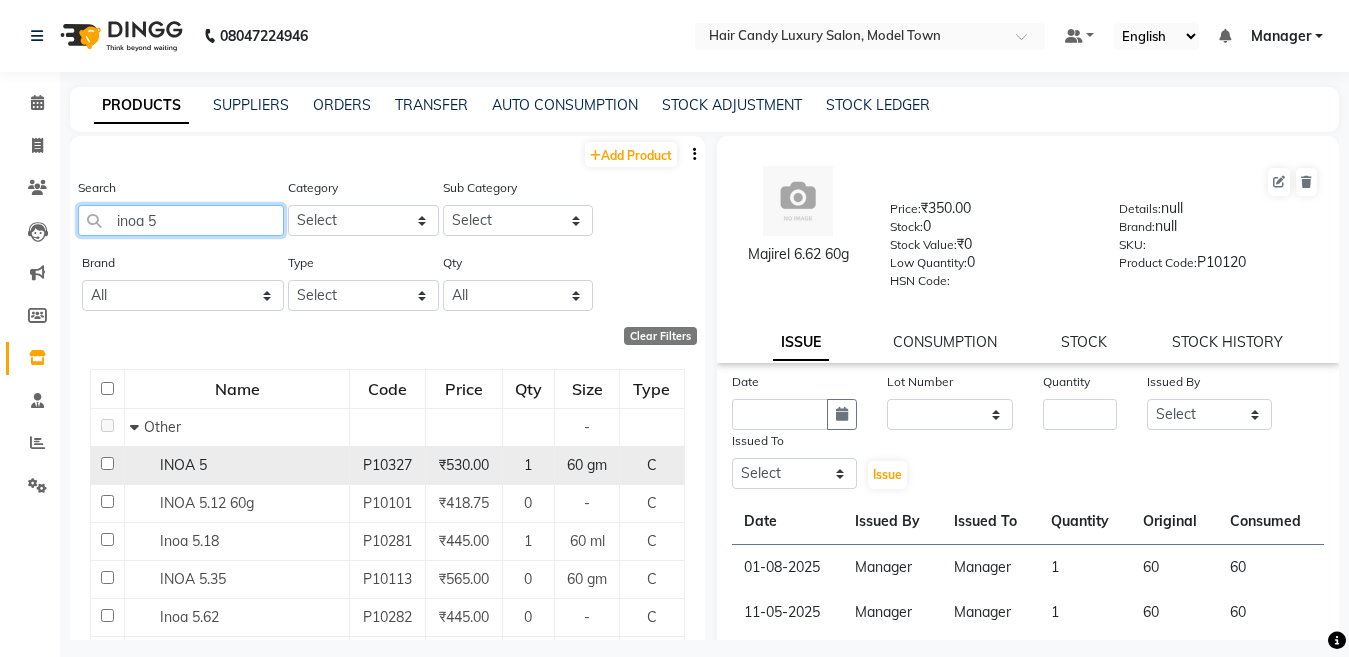 type on "inoa 5" 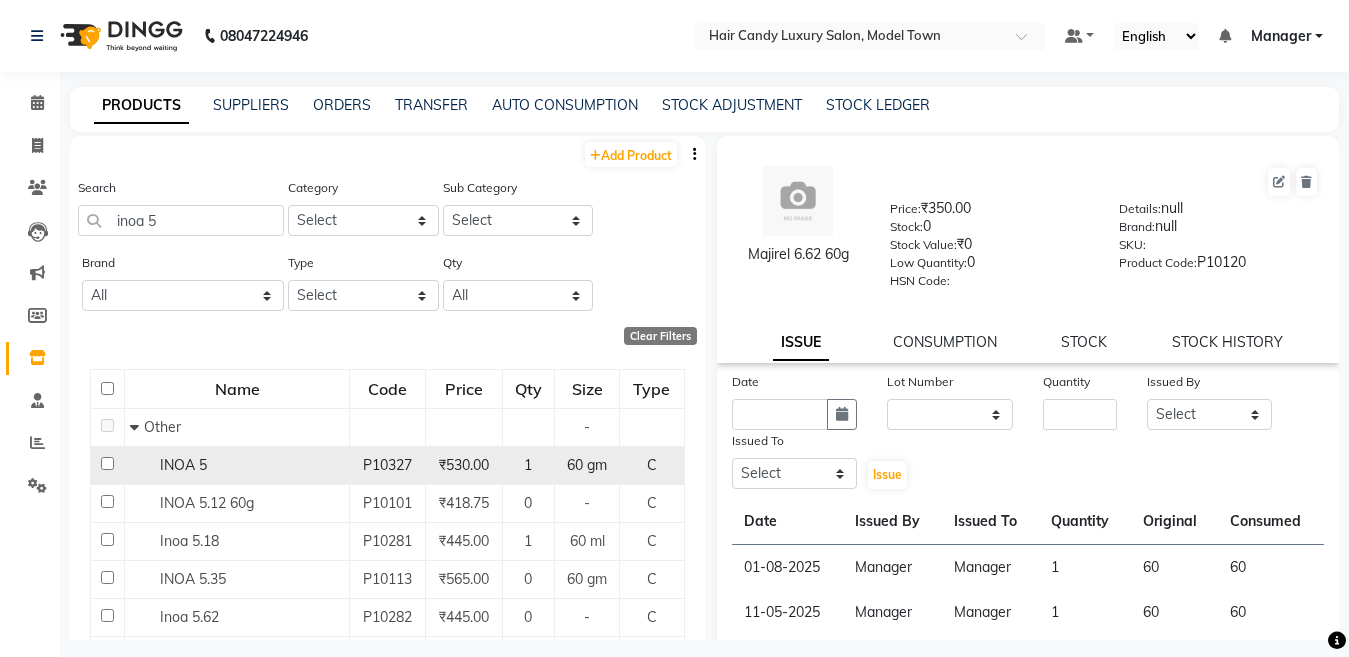 click 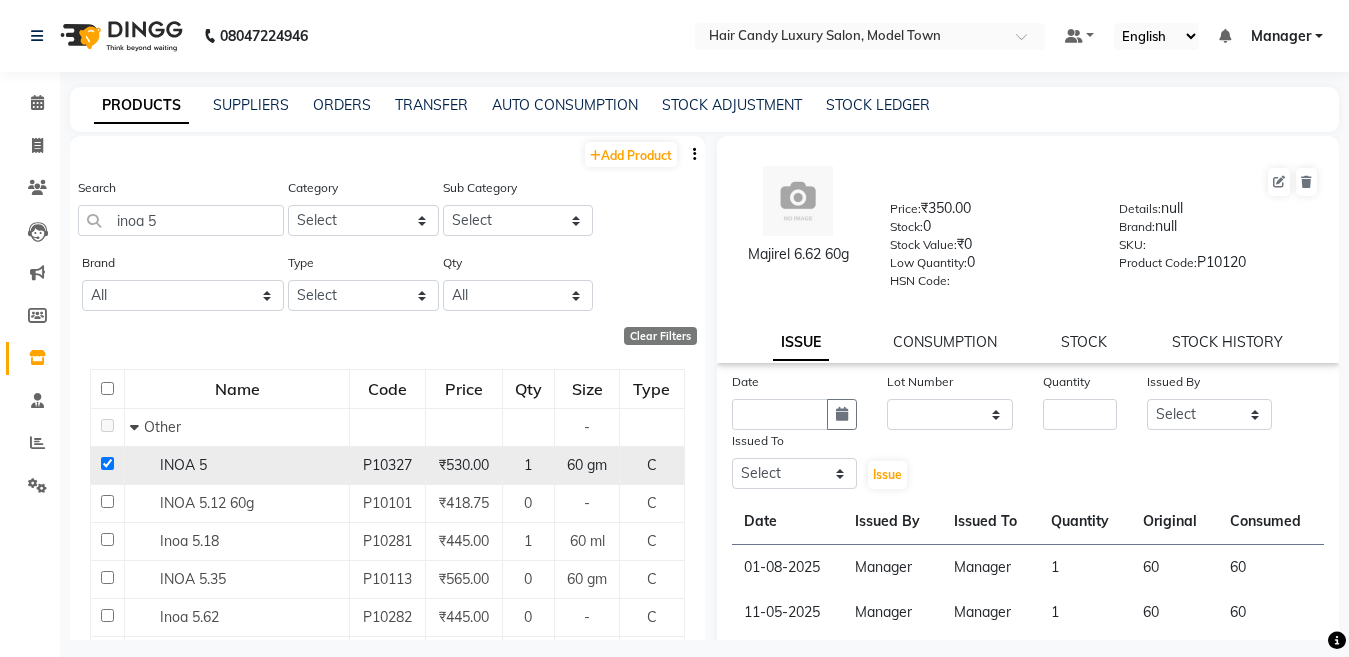 checkbox on "true" 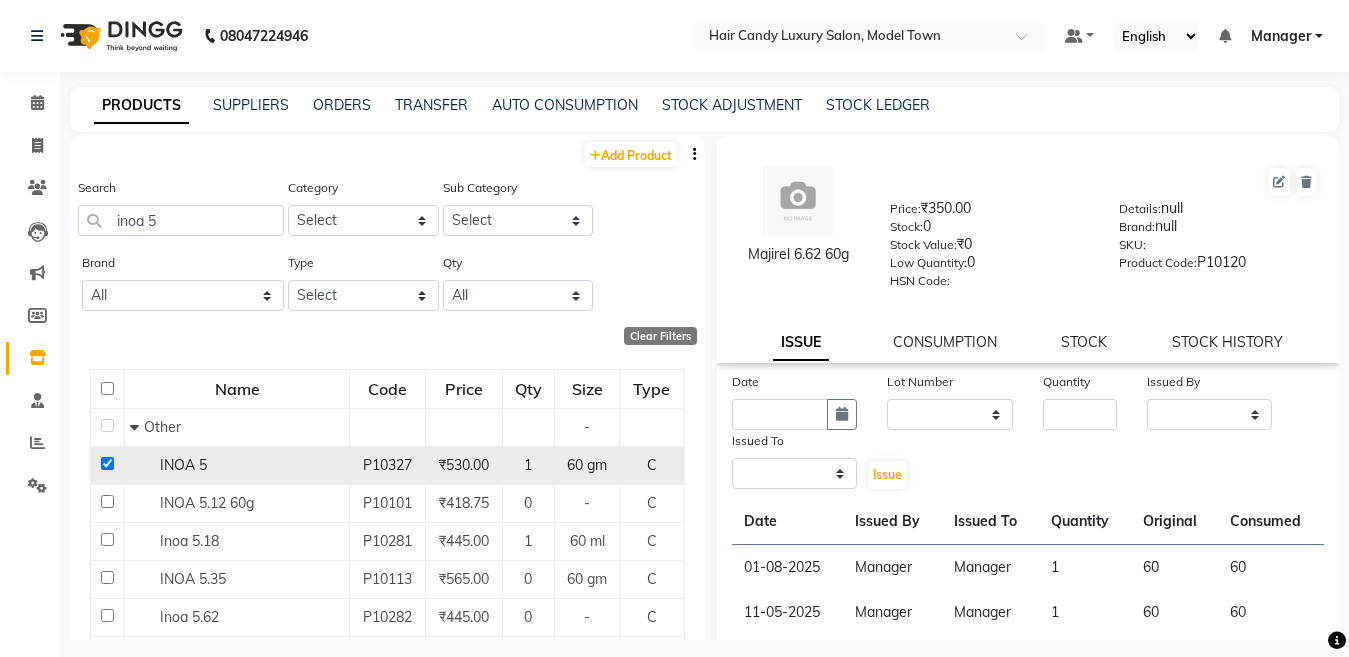 select 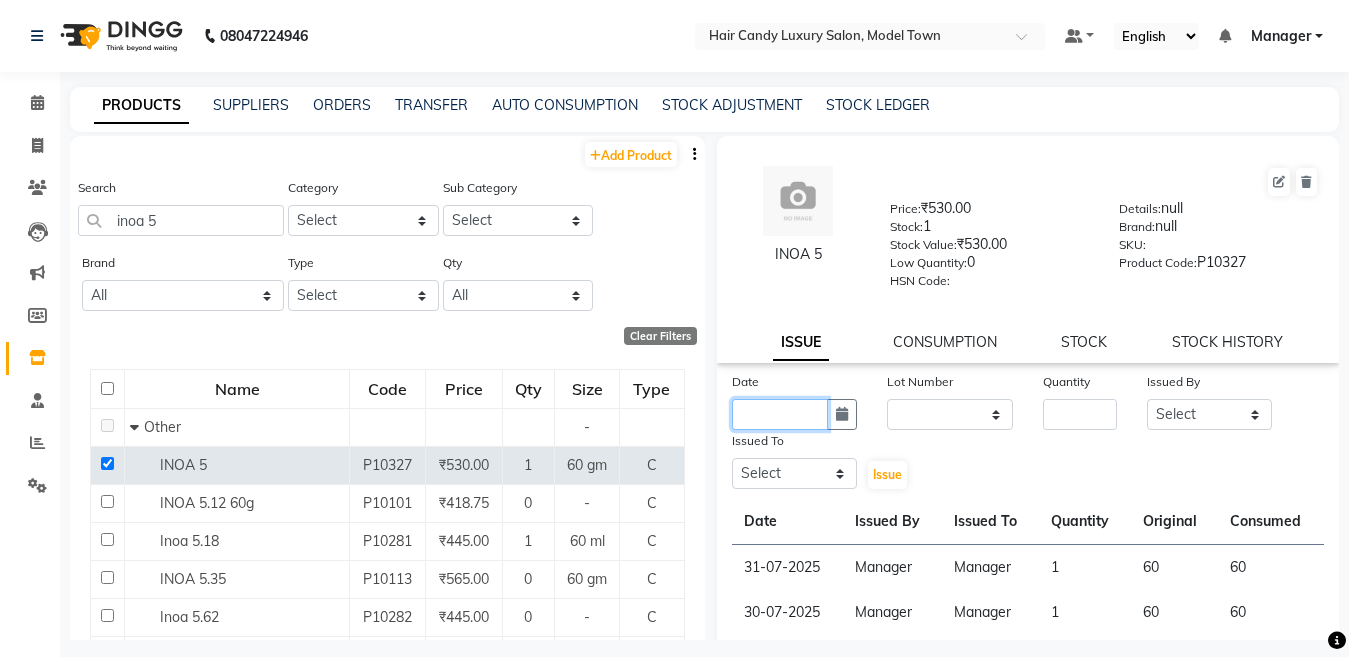 click 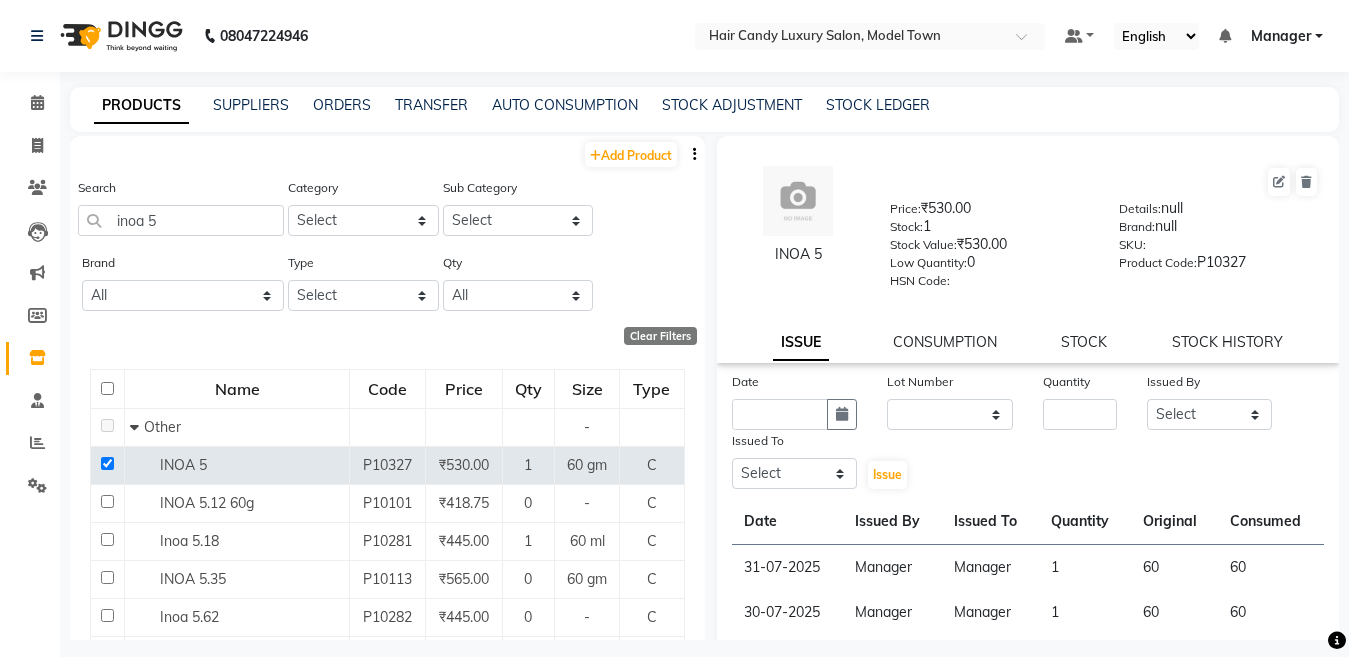 select on "8" 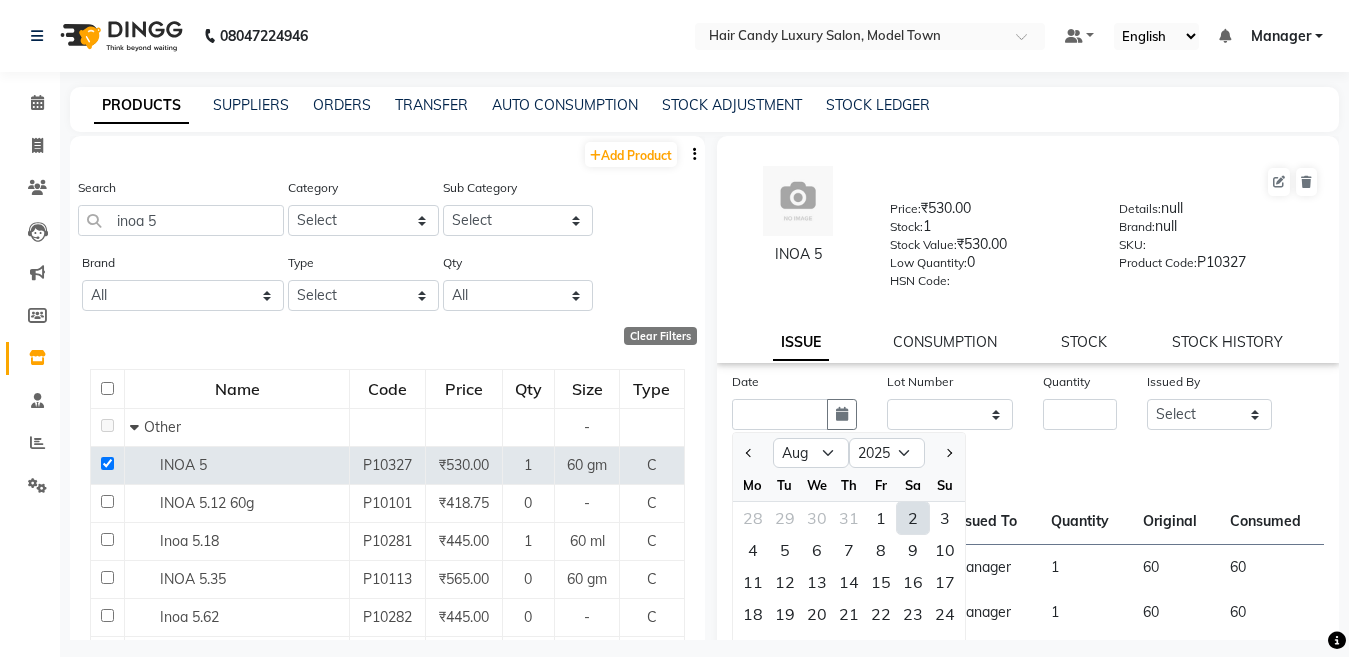click on "2" 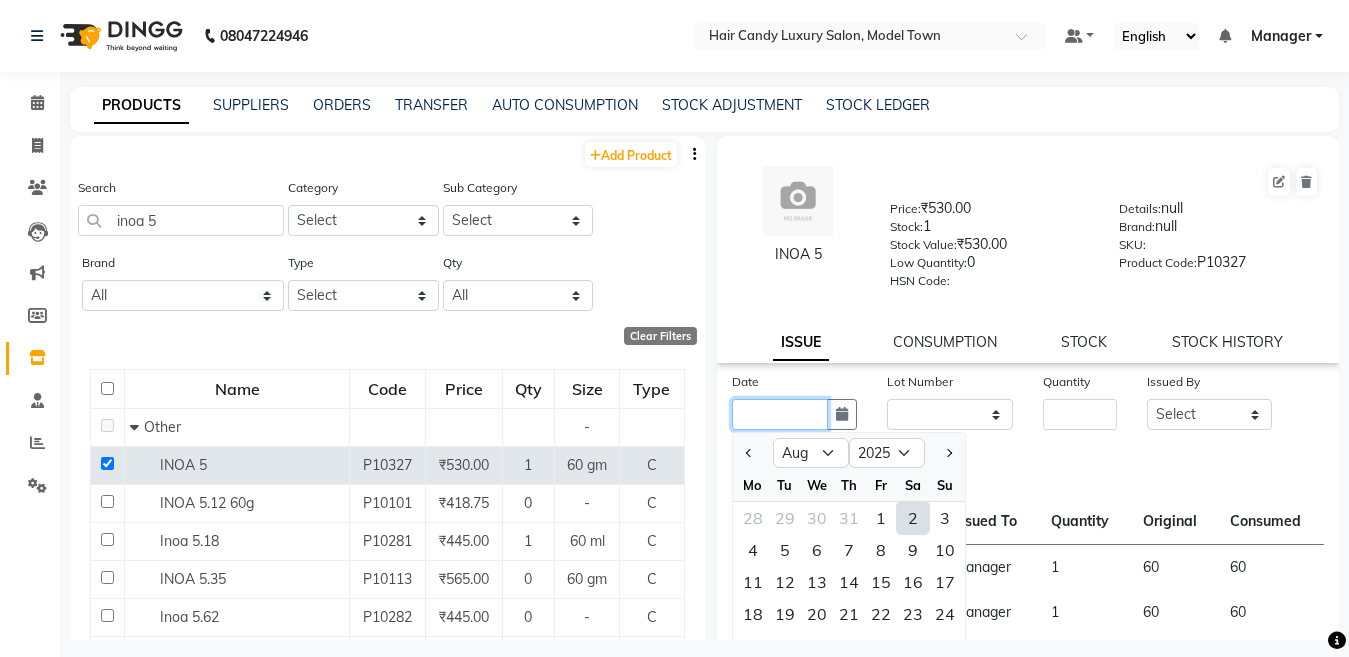 type on "02-08-2025" 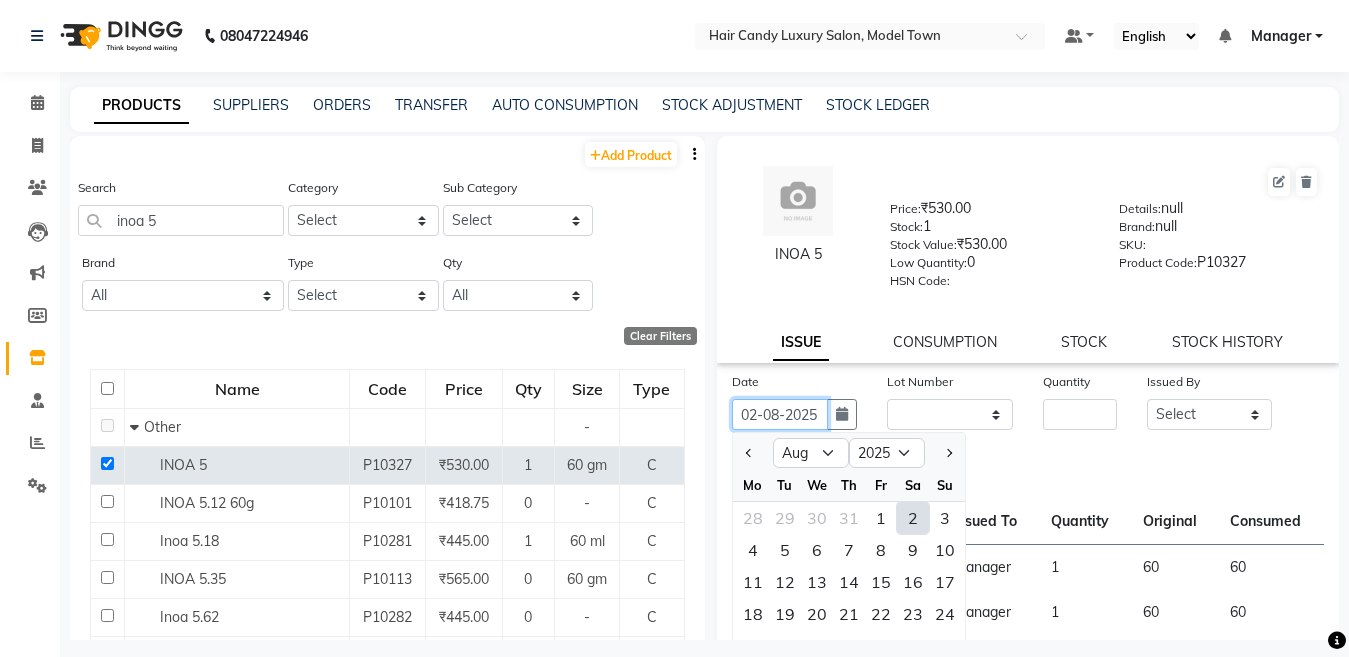 scroll, scrollTop: 0, scrollLeft: 2, axis: horizontal 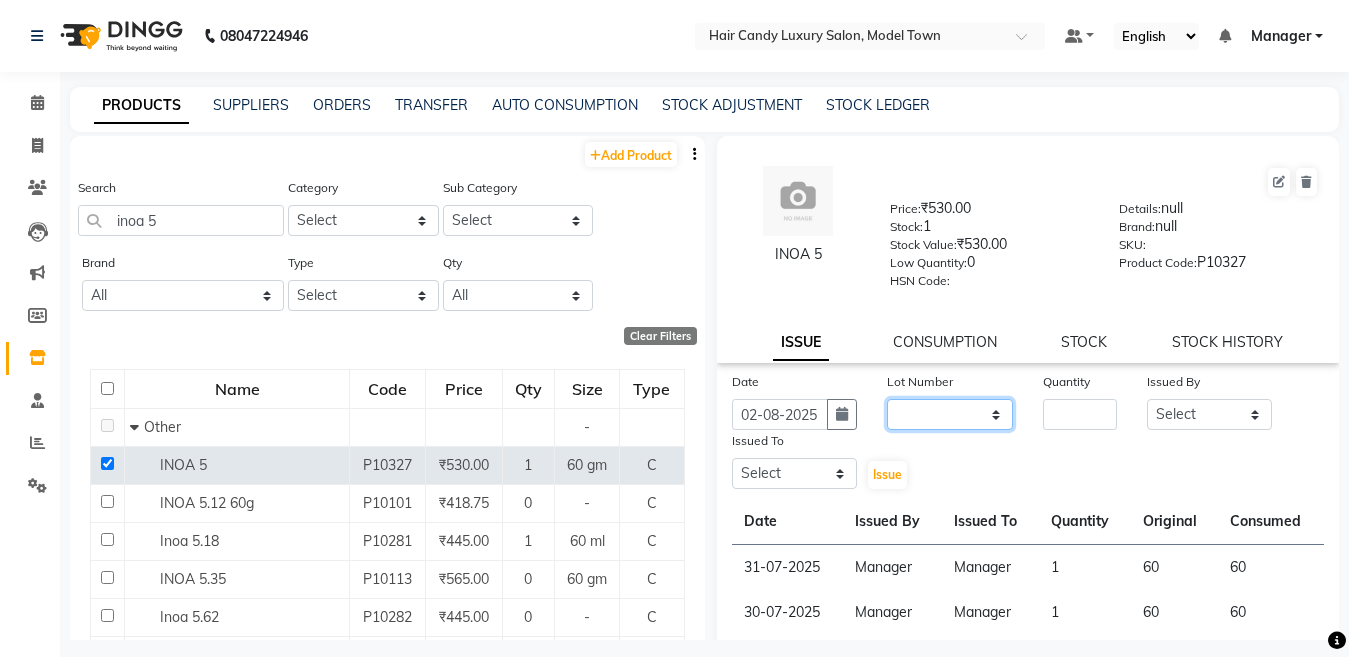 click on "None" 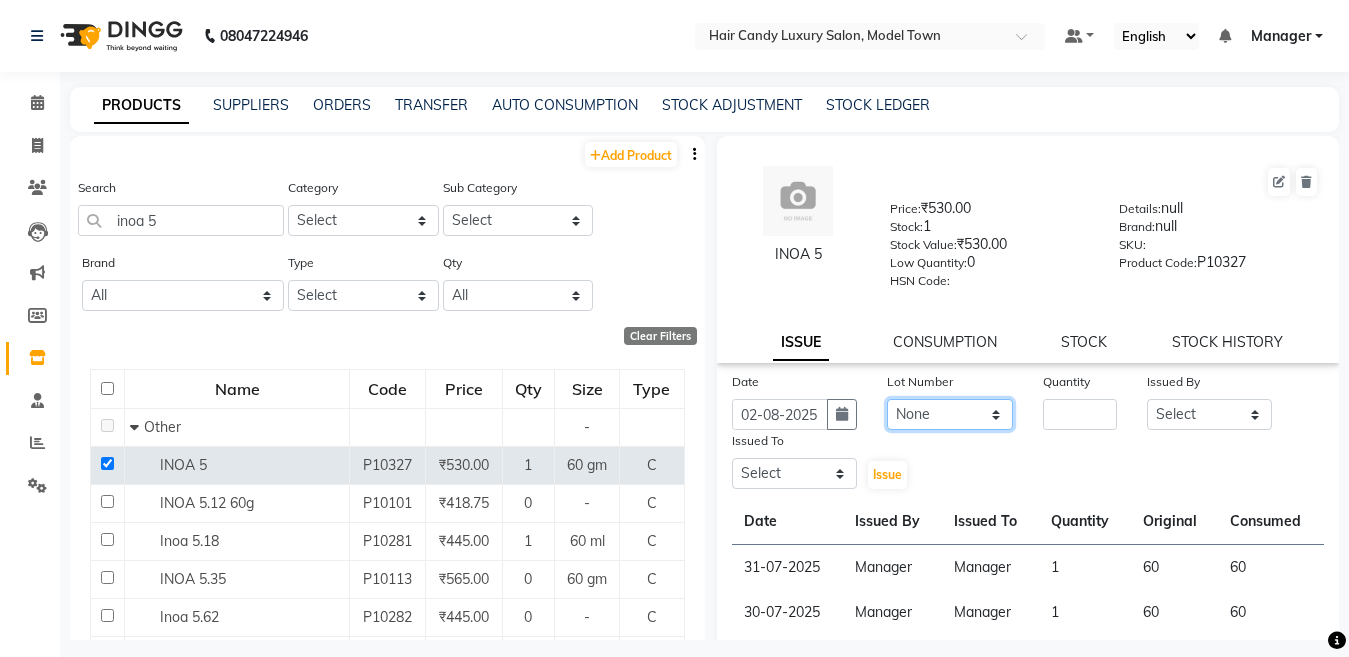 click on "None" 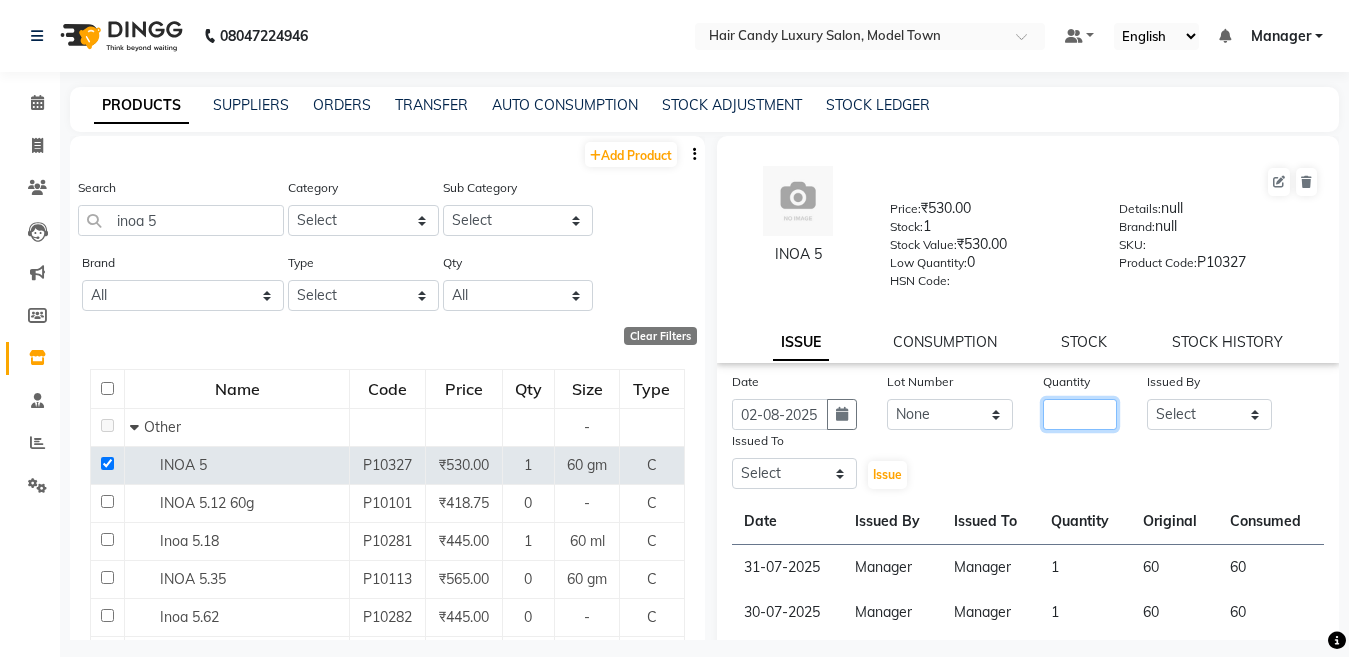click 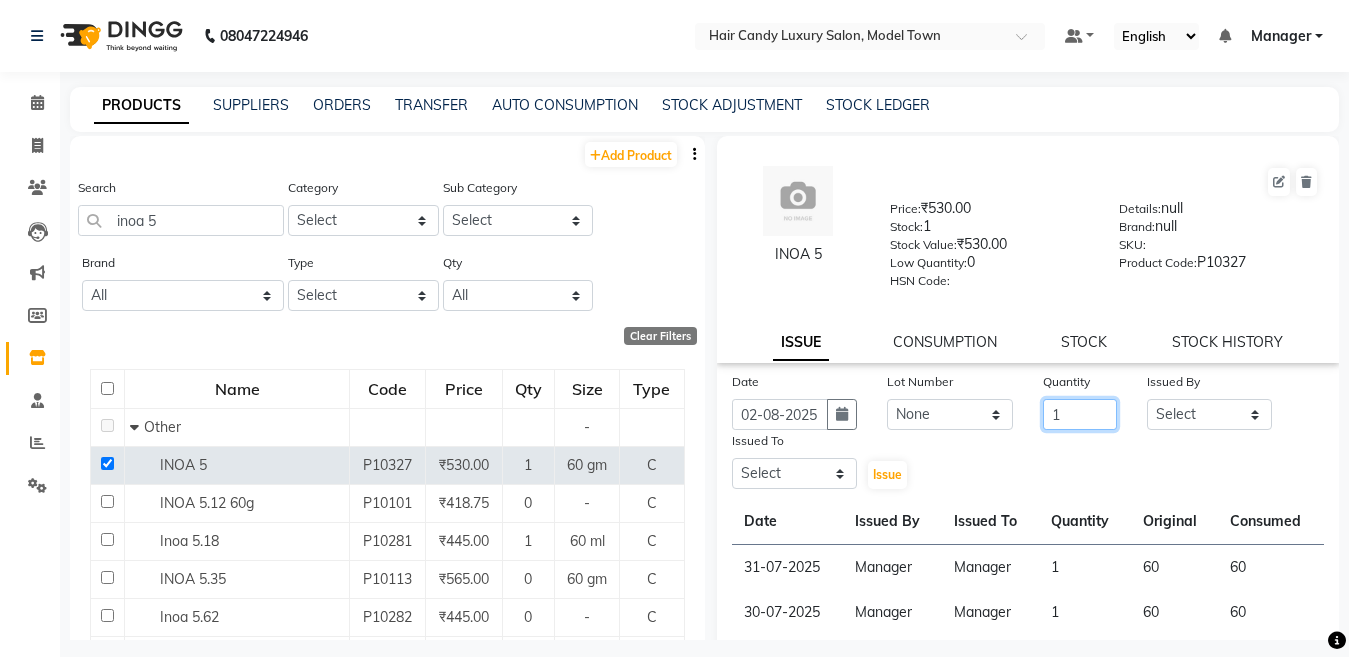 type on "1" 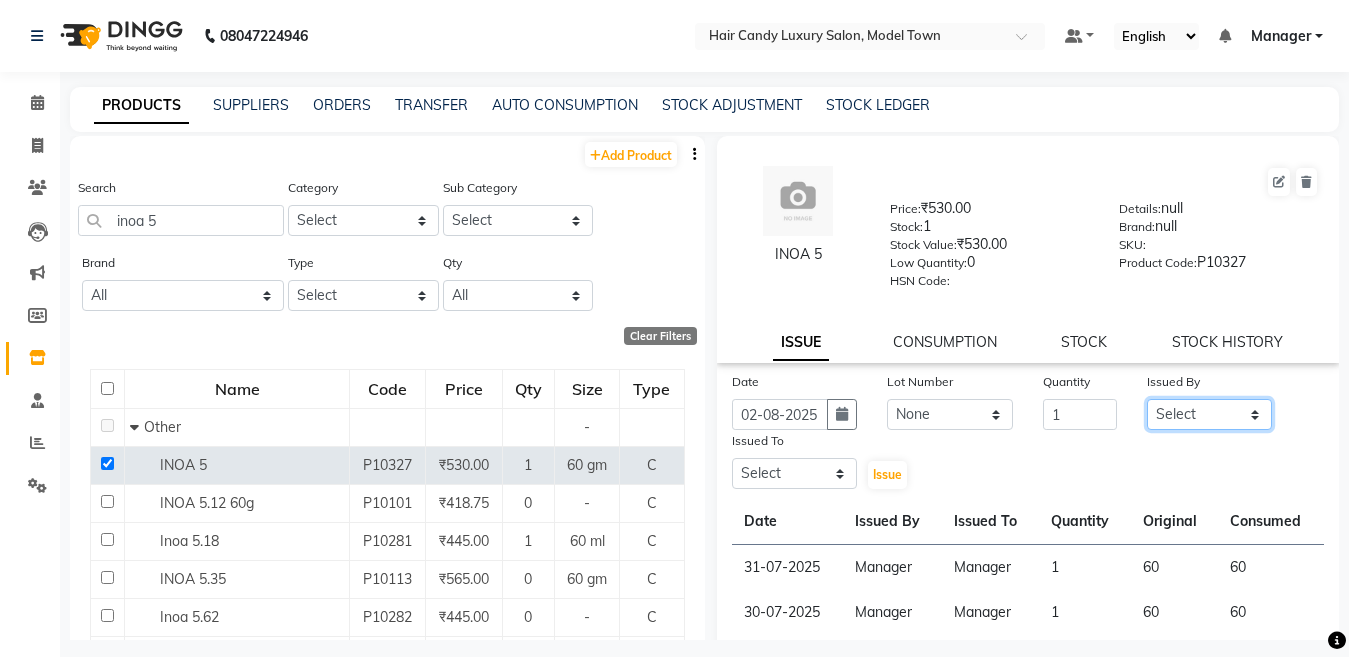 click on "Select [FIRST] [LAST] [FIRST] [LAST] [FIRST] [LAST] [FIRST] [LAST] [FIRST] [LAST] [FIRST] [LAST] [FIRST] [LAST] [FIRST] [LAST] [FIRST] [LAST] [FIRST] [LAST] [FIRST] [LAST] [FIRST] [LAST] [FIRST] [LAST] [FIRST] [LAST] [FIRST] [LAST] [FIRST] [LAST] [FIRST] [LAST] [FIRST] [LAST] [FIRST] [LAST] [FIRST] [LAST] [FIRST] [LAST] [FIRST] [LAST] [FIRST] [LAST] [FIRST] [LAST] [FIRST] [LAST] [FIRST] [LAST]" 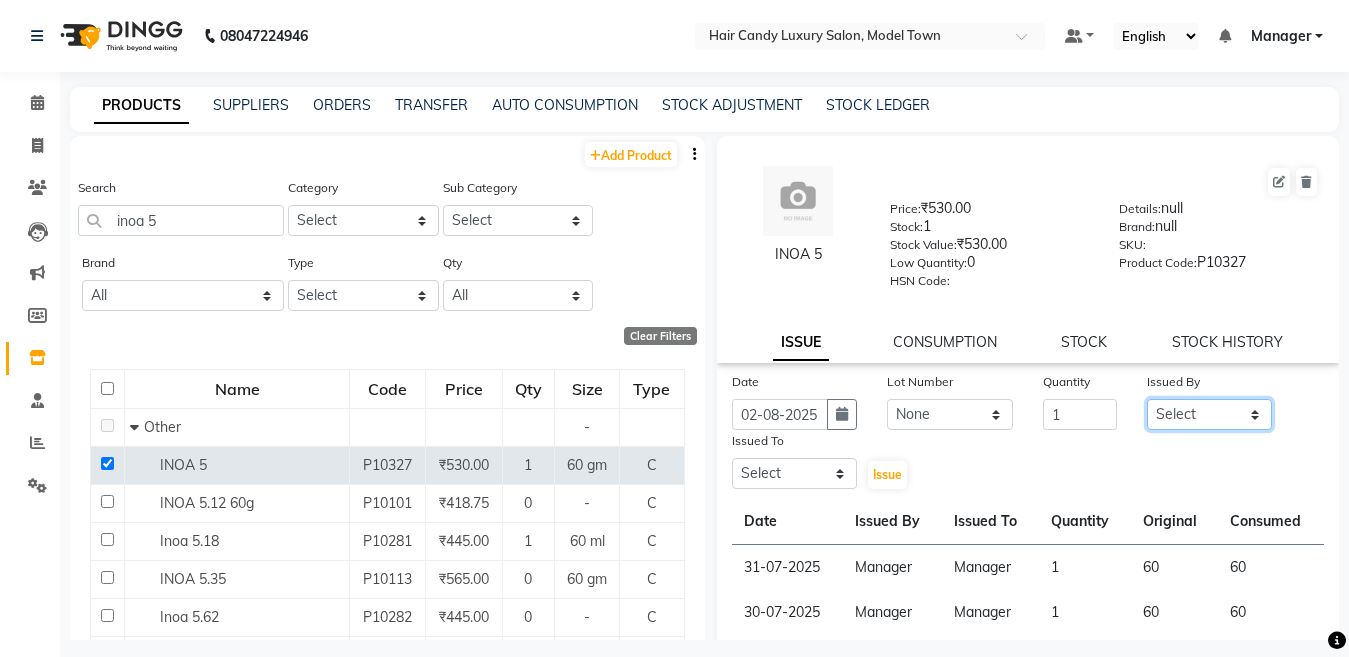 select on "28446" 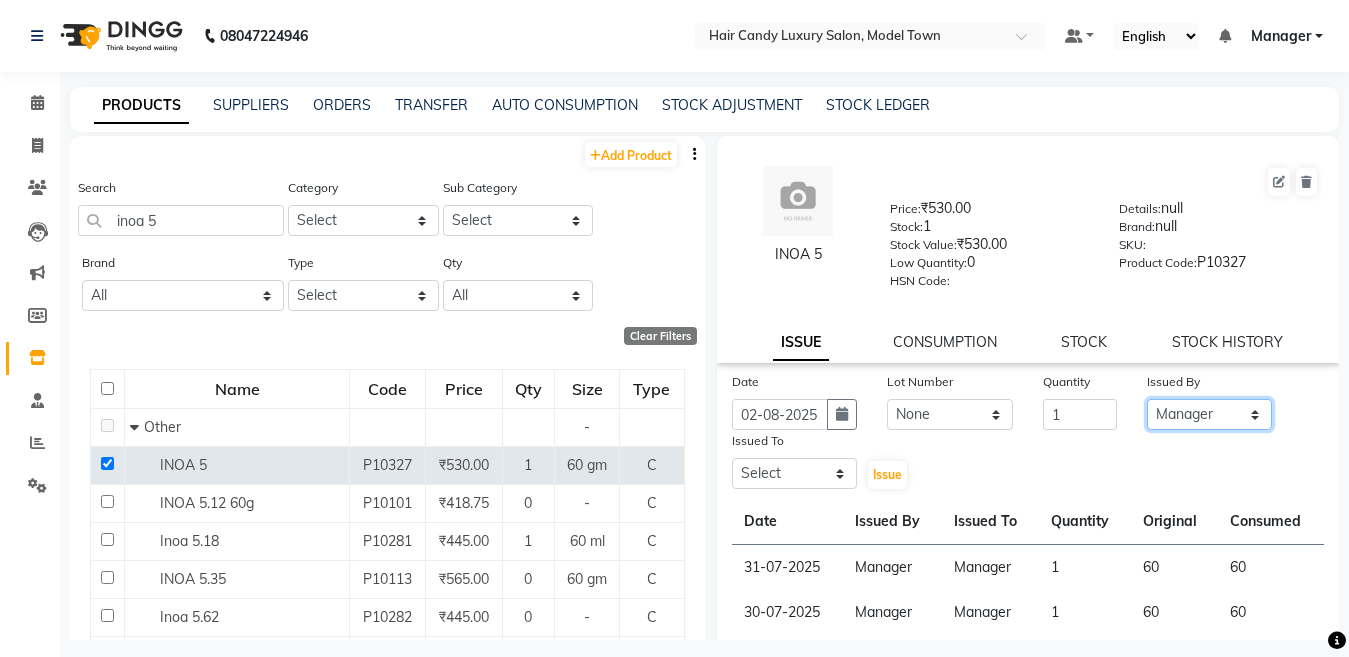 click on "Select [FIRST] [LAST] [FIRST] [LAST] [FIRST] [LAST] [FIRST] [LAST] [FIRST] [LAST] [FIRST] [LAST] [FIRST] [LAST] [FIRST] [LAST] [FIRST] [LAST] [FIRST] [LAST] [FIRST] [LAST] [FIRST] [LAST] [FIRST] [LAST] [FIRST] [LAST] [FIRST] [LAST] [FIRST] [LAST] [FIRST] [LAST] [FIRST] [LAST] [FIRST] [LAST] [FIRST] [LAST] [FIRST] [LAST] [FIRST] [LAST] [FIRST] [LAST] [FIRST] [LAST] [FIRST] [LAST] [FIRST] [LAST]" 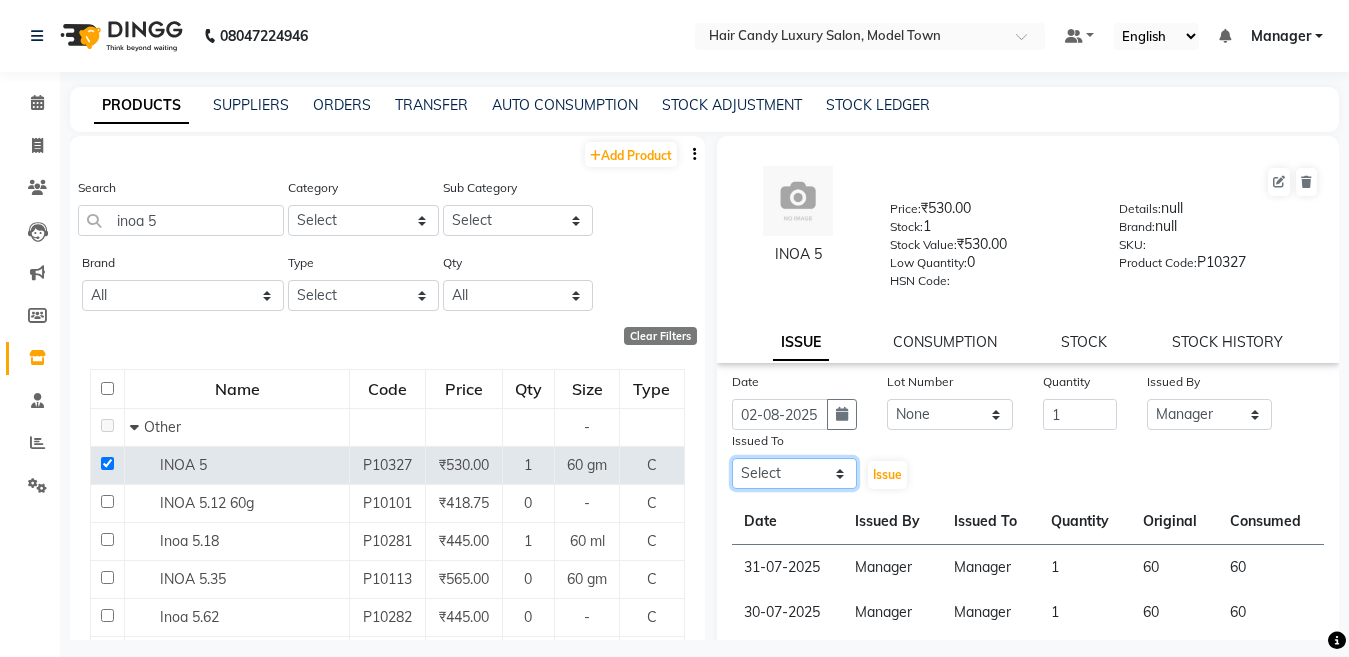 click on "Select [FIRST] [LAST] [FIRST] [LAST] [FIRST] [LAST] [FIRST] [LAST] [FIRST] [LAST] [FIRST] [LAST] [FIRST] [LAST] [FIRST] [LAST] [FIRST] [LAST] [FIRST] [LAST] [FIRST] [LAST] [FIRST] [LAST] [FIRST] [LAST] [FIRST] [LAST] [FIRST] [LAST] [FIRST] [LAST] [FIRST] [LAST] [FIRST] [LAST] [FIRST] [LAST] [FIRST] [LAST] [FIRST] [LAST] [FIRST] [LAST] [FIRST] [LAST] [FIRST] [LAST] [FIRST] [LAST] [FIRST] [LAST]" 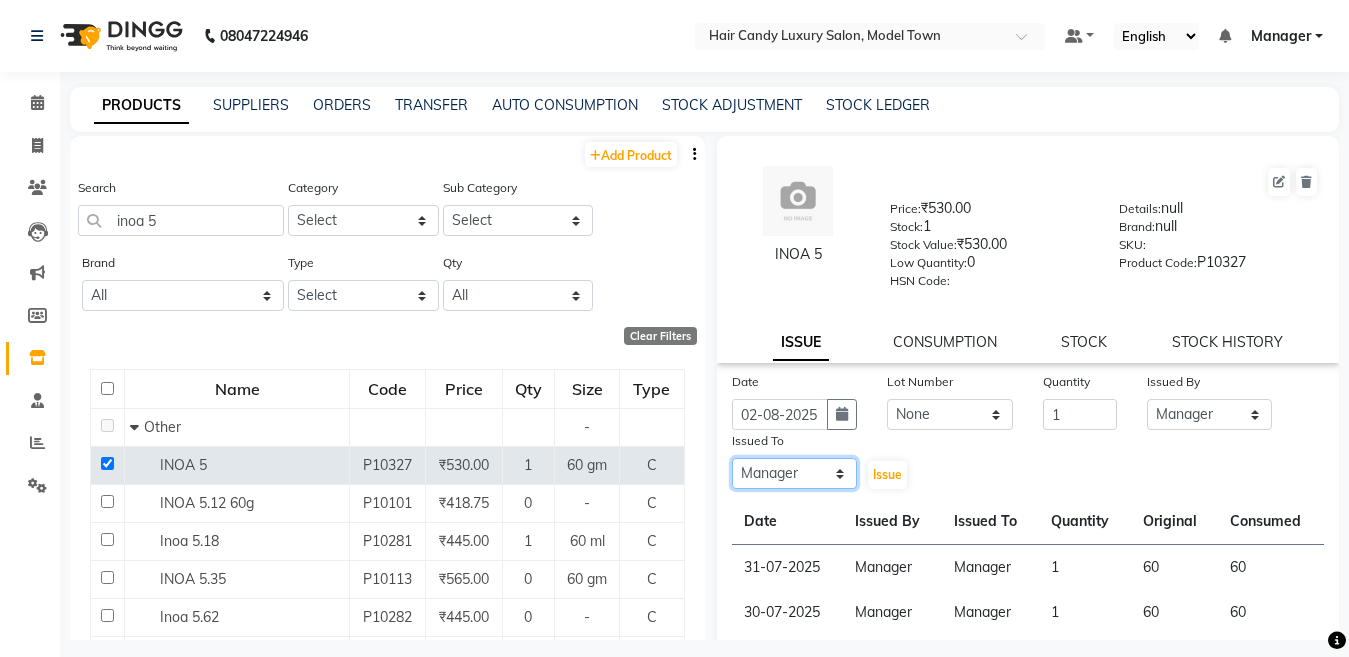 click on "Select [FIRST] [LAST] [FIRST] [LAST] [FIRST] [LAST] [FIRST] [LAST] [FIRST] [LAST] [FIRST] [LAST] [FIRST] [LAST] [FIRST] [LAST] [FIRST] [LAST] [FIRST] [LAST] [FIRST] [LAST] [FIRST] [LAST] [FIRST] [LAST] [FIRST] [LAST] [FIRST] [LAST] [FIRST] [LAST] [FIRST] [LAST] [FIRST] [LAST] [FIRST] [LAST] [FIRST] [LAST] [FIRST] [LAST] [FIRST] [LAST] [FIRST] [LAST] [FIRST] [LAST] [FIRST] [LAST] [FIRST] [LAST]" 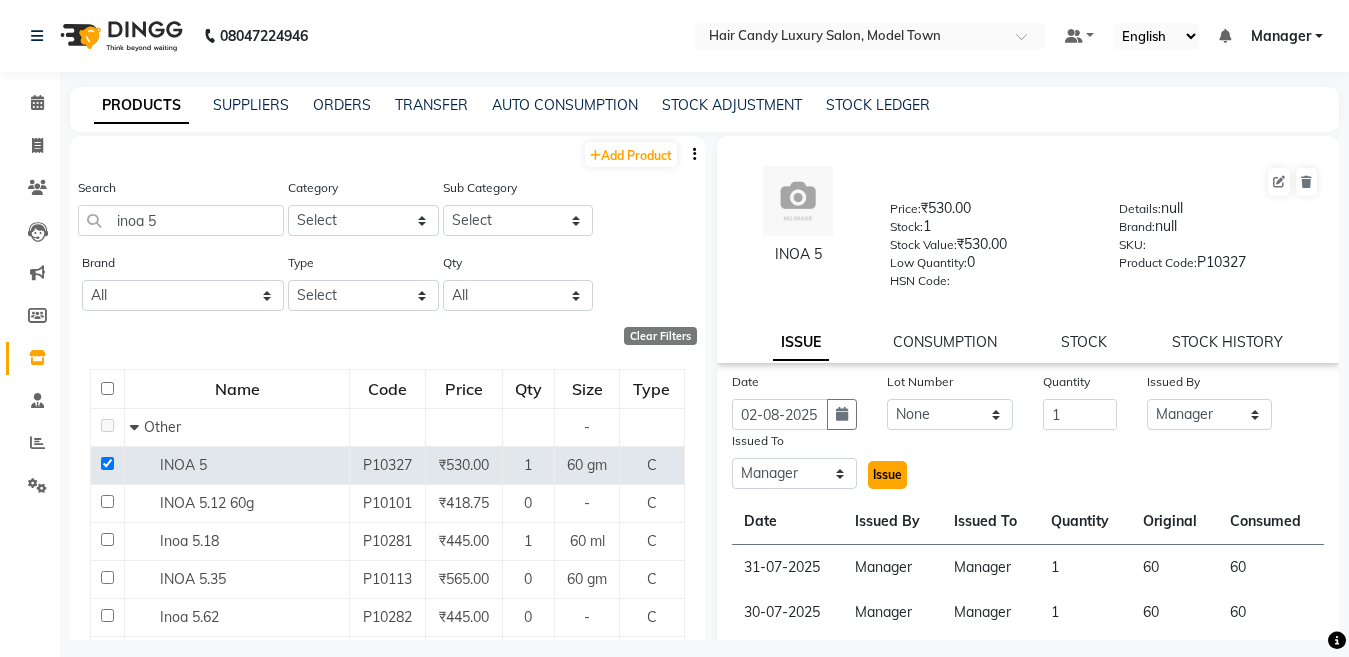 click on "Issue" 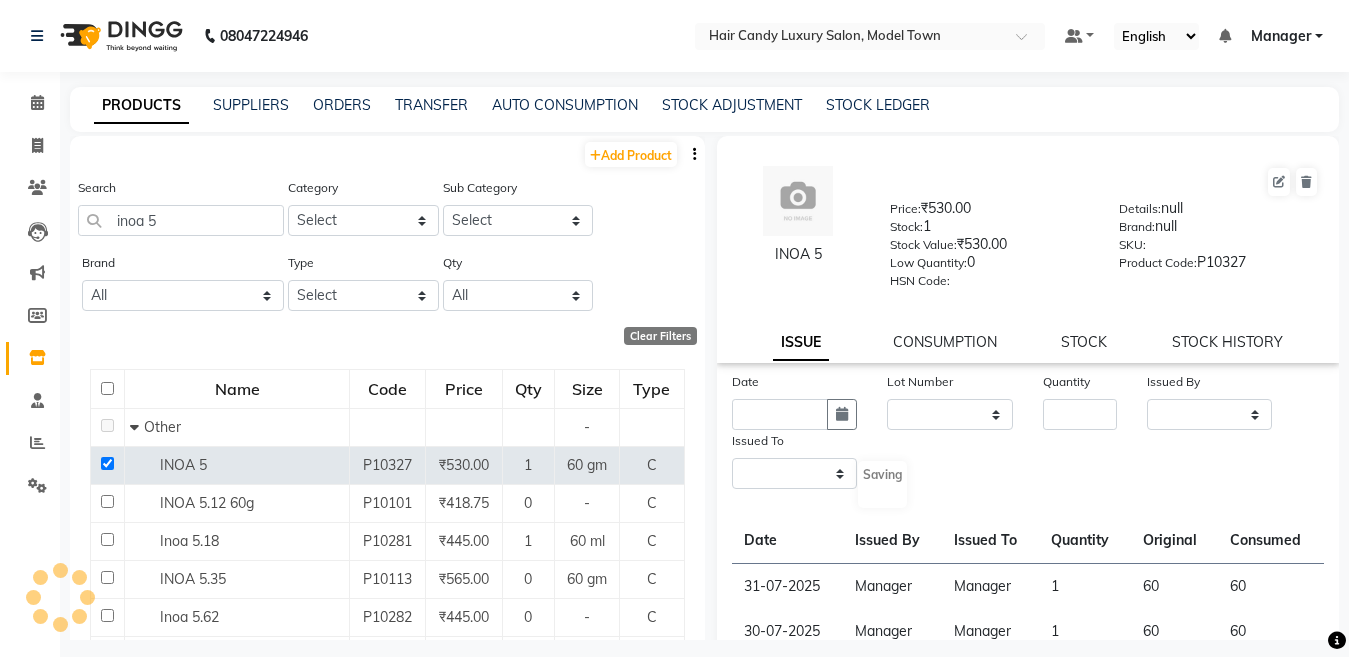 select 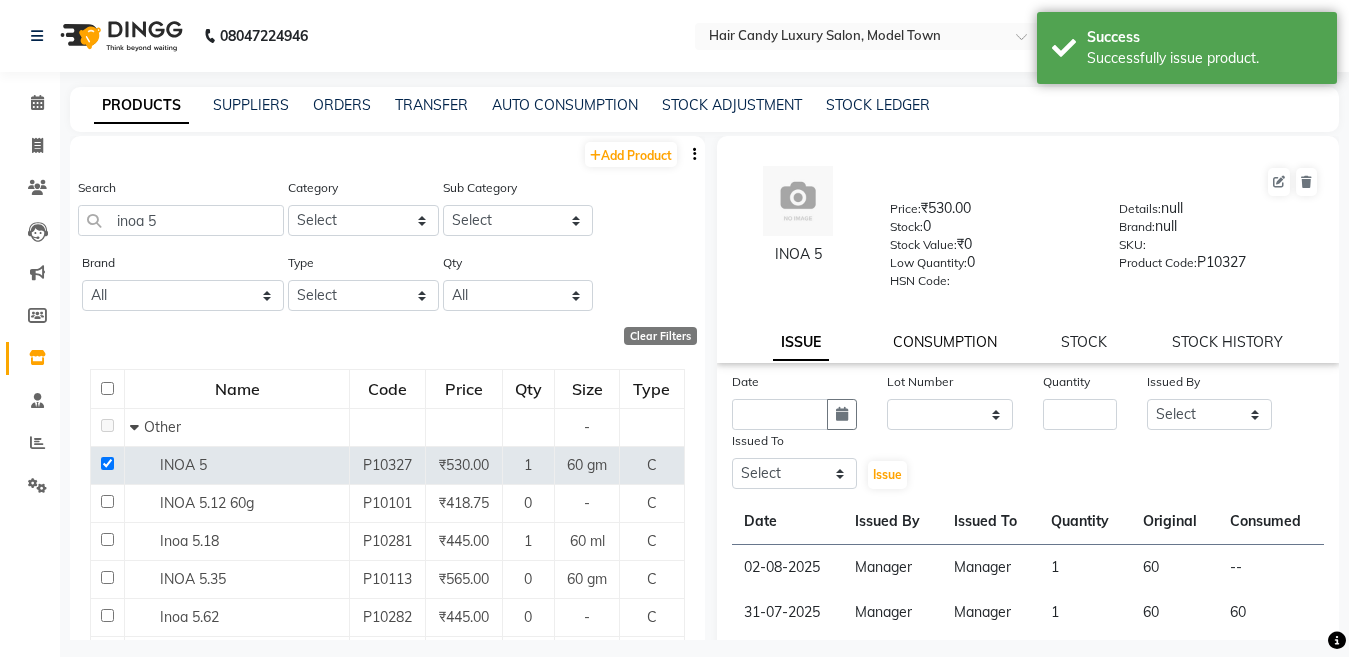 click on "CONSUMPTION" 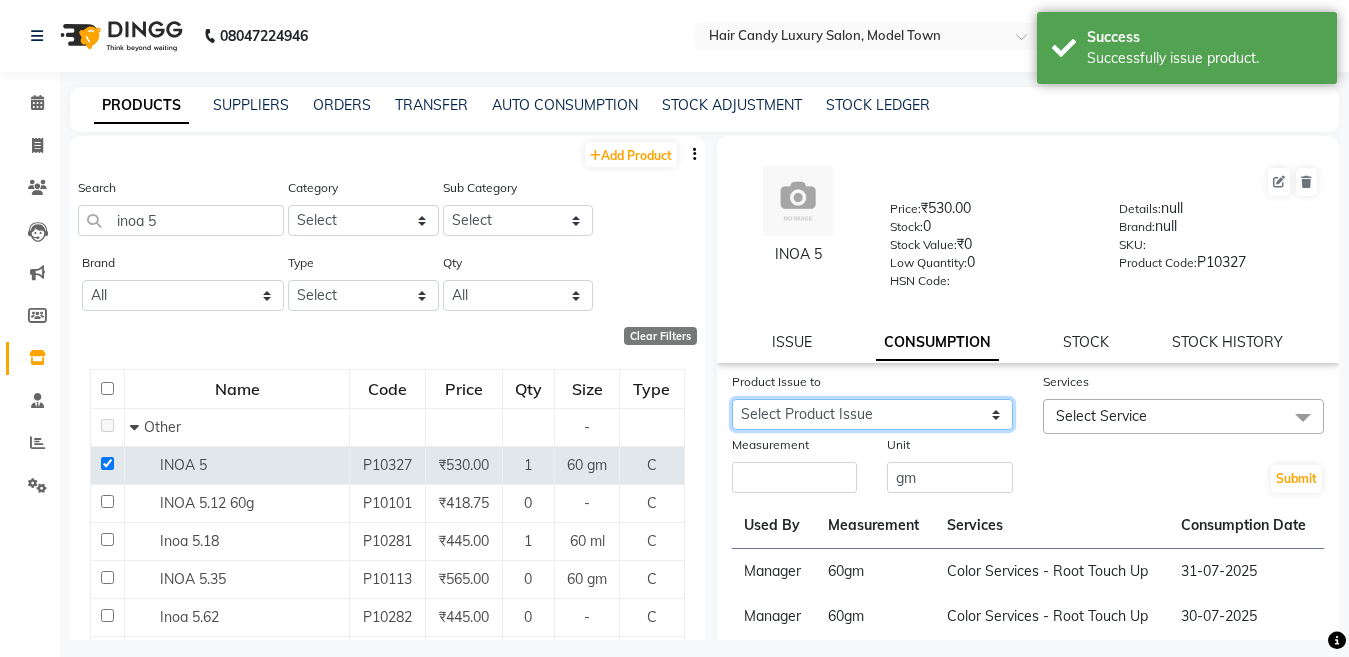 click on "Select Product Issue [DATE], Issued to: [TITLE], Balance: 60" 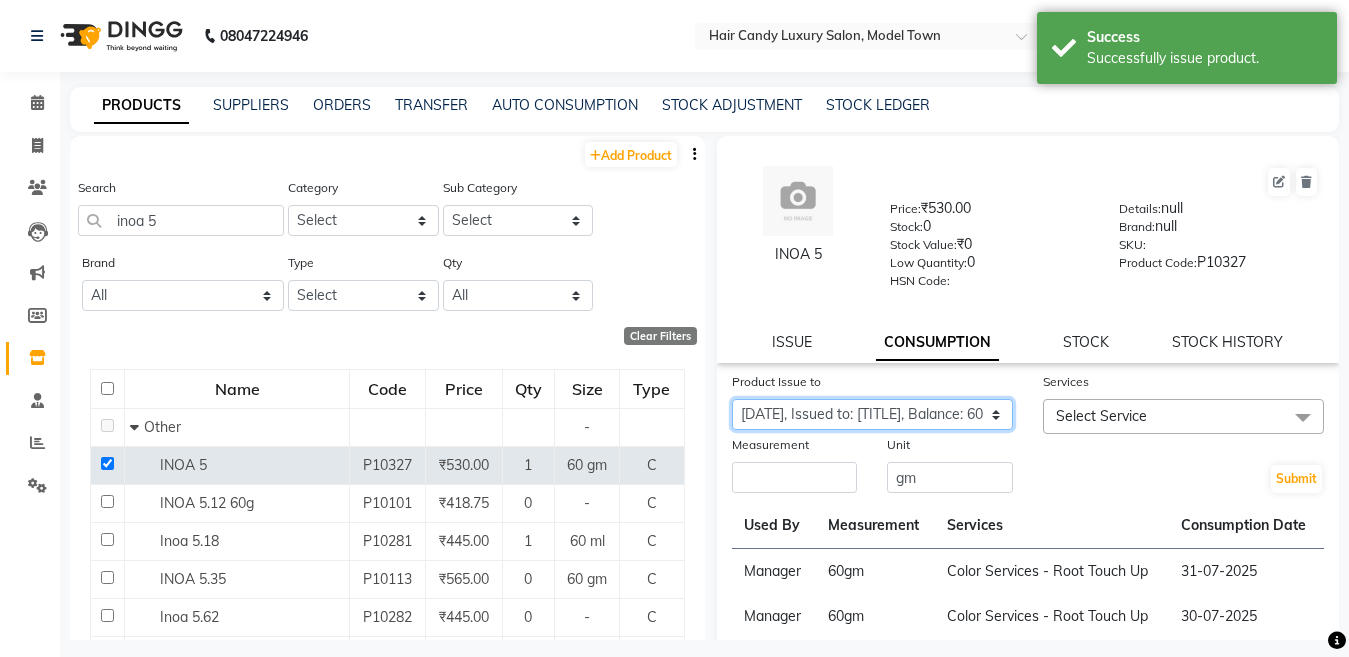 click on "Select Product Issue [DATE], Issued to: [TITLE], Balance: 60" 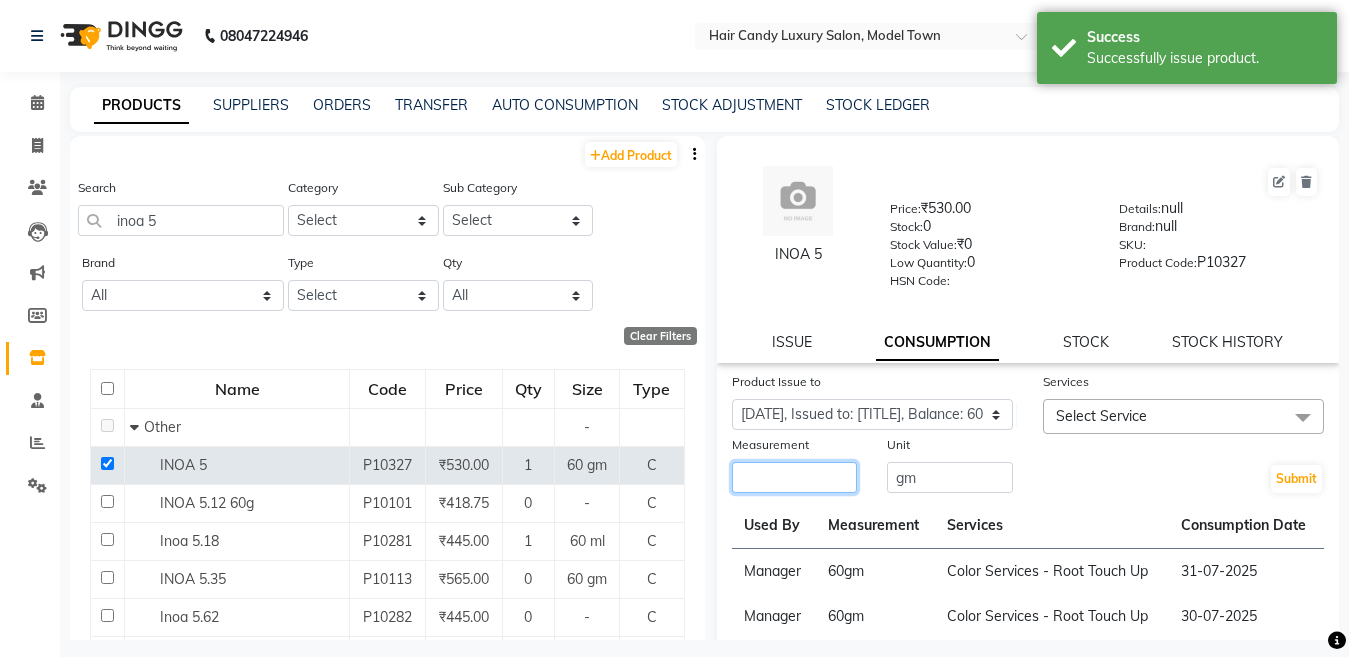 click 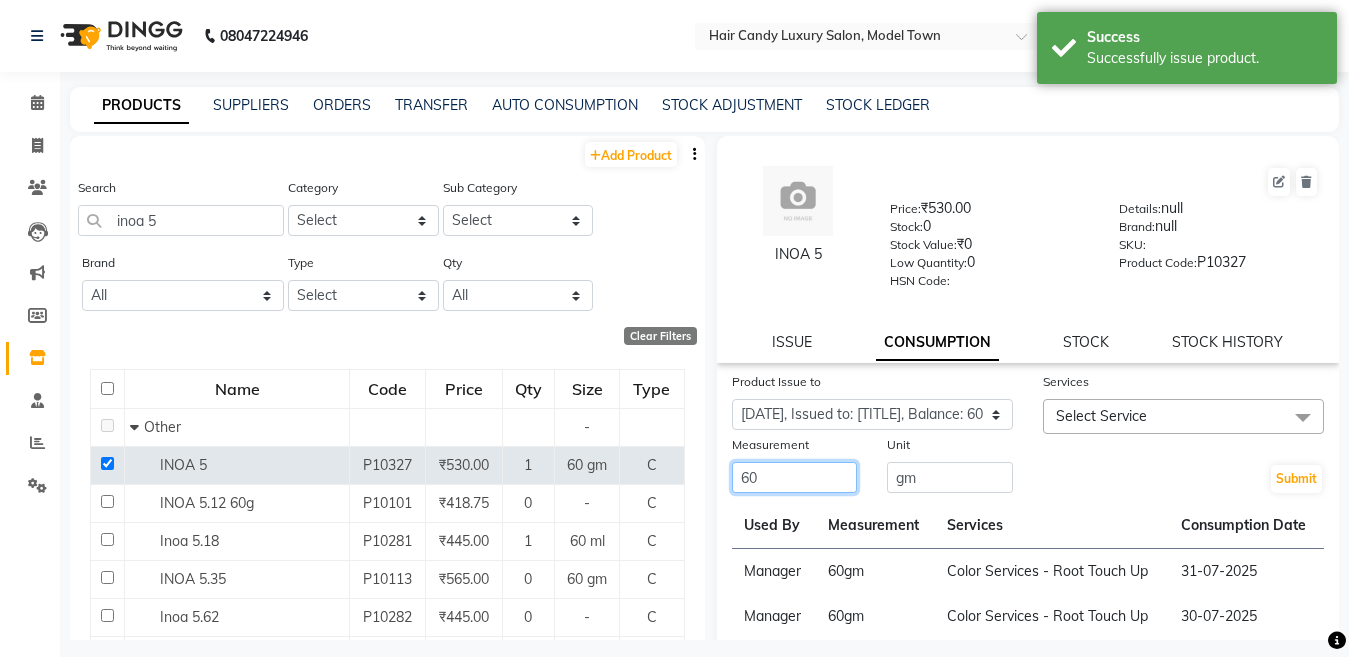 type on "60" 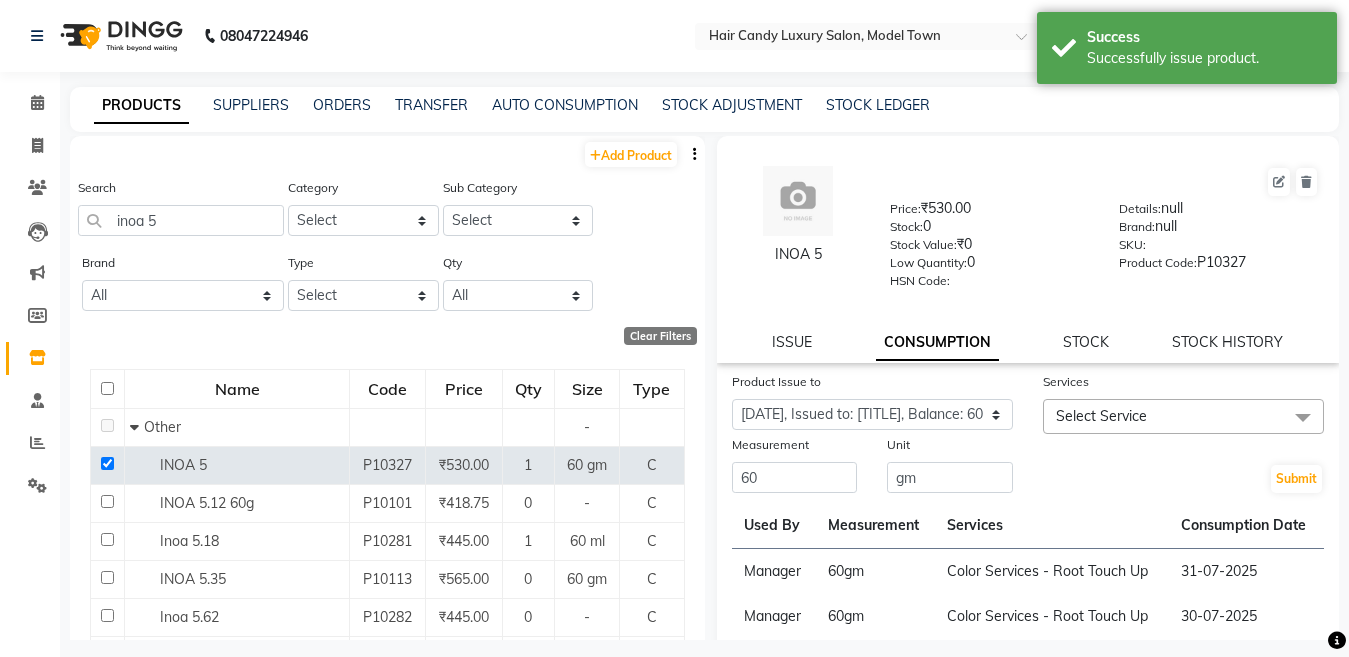click on "Select Service" 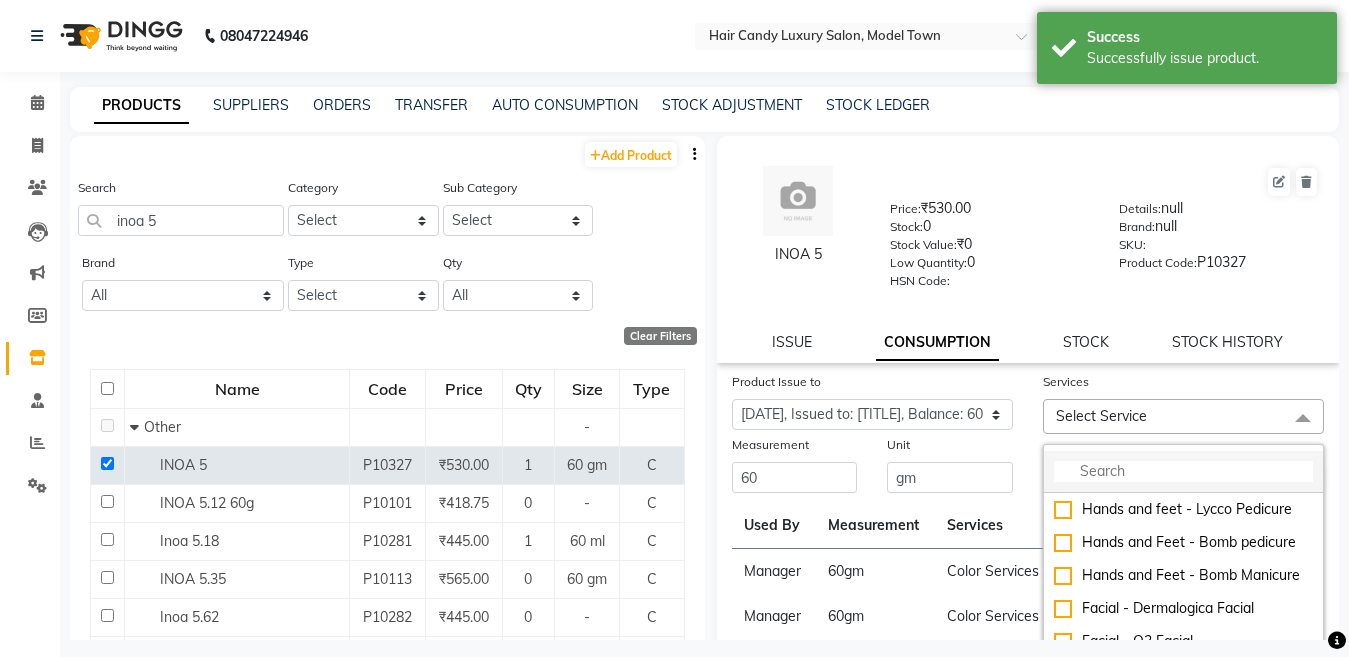 click 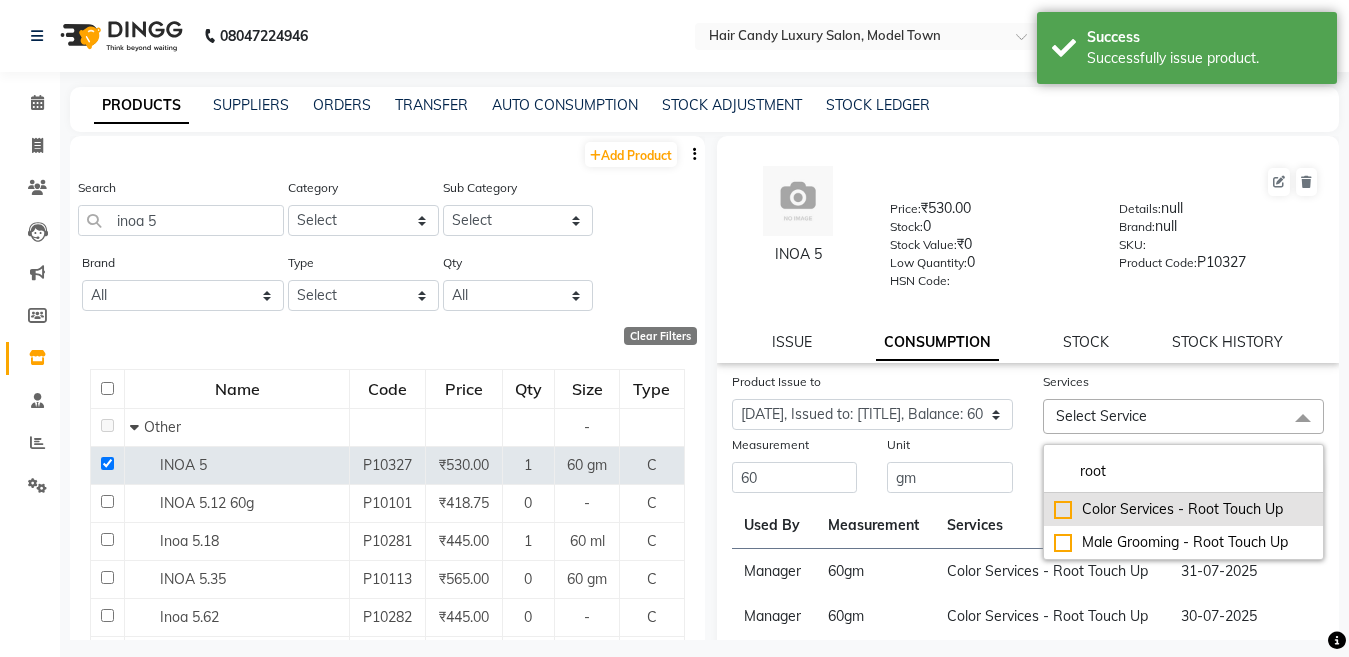type on "root" 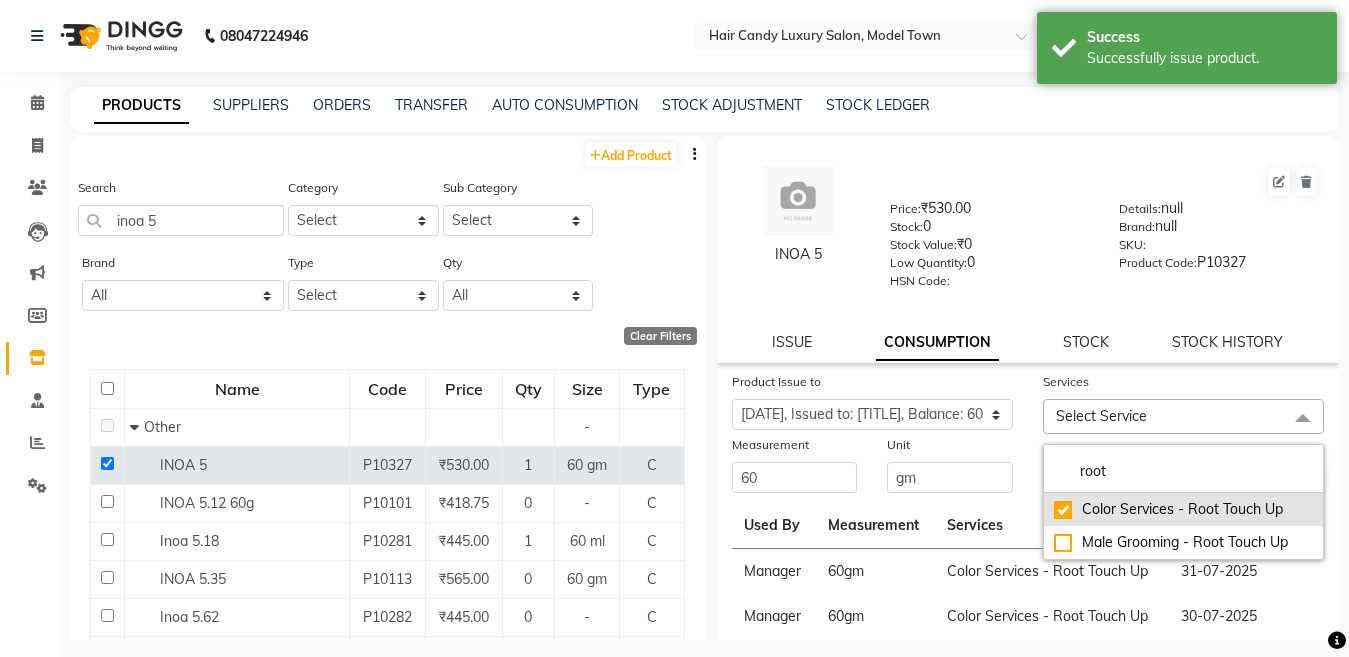 checkbox on "true" 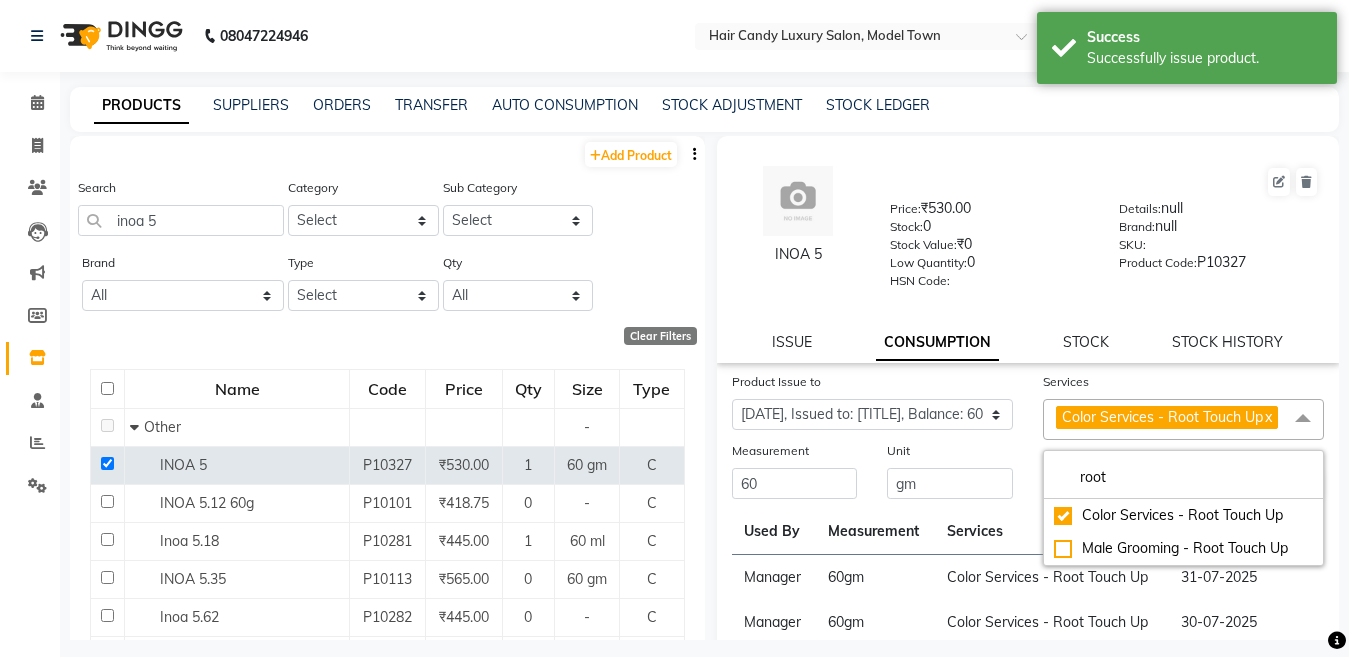 click on "Submit" 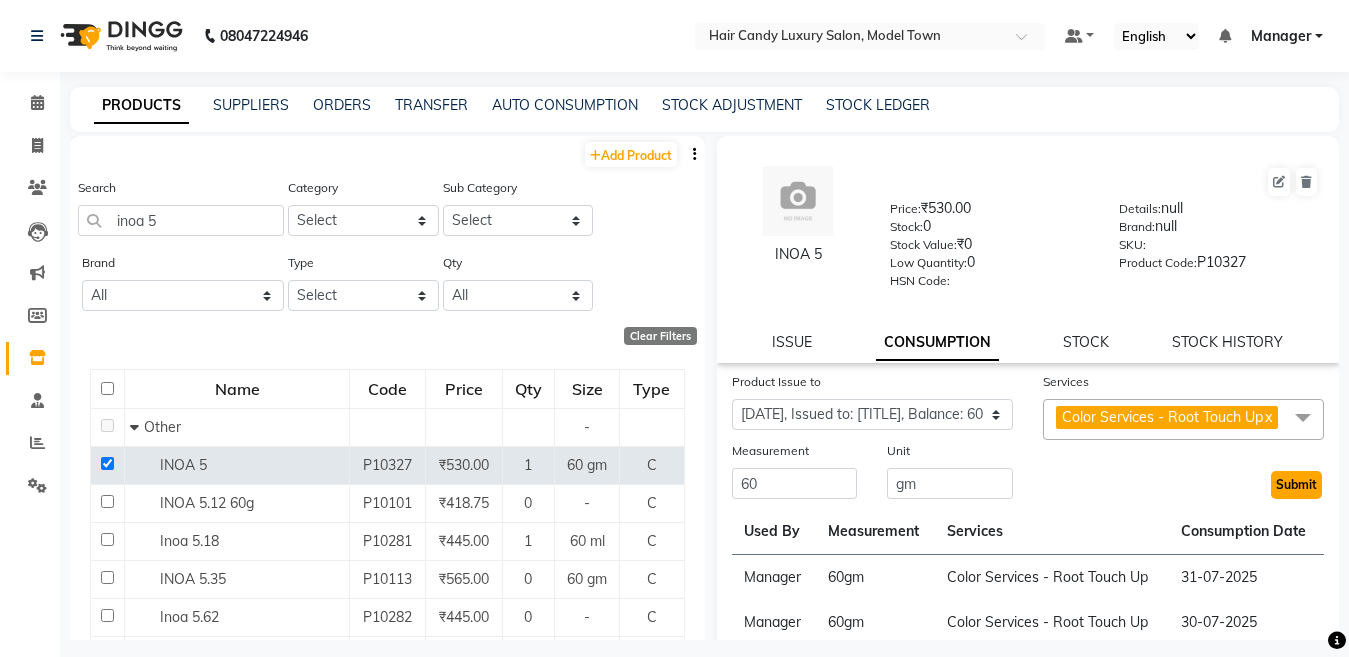 click on "Submit" 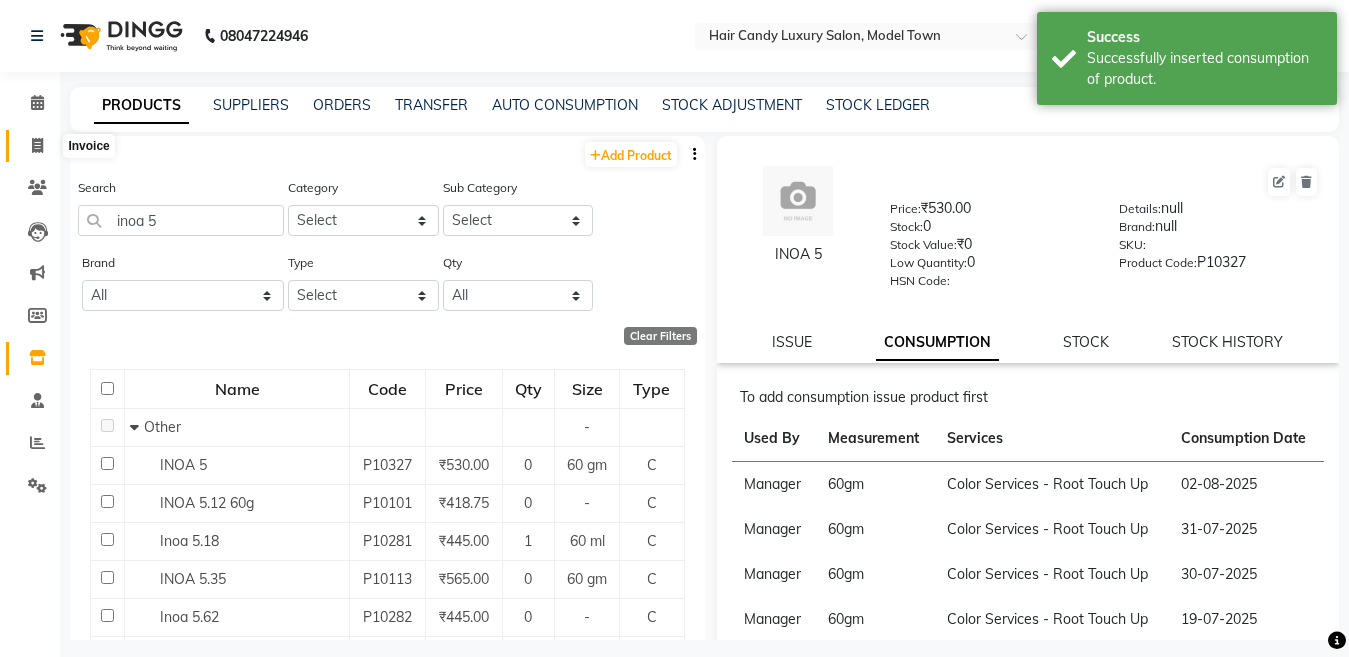 click 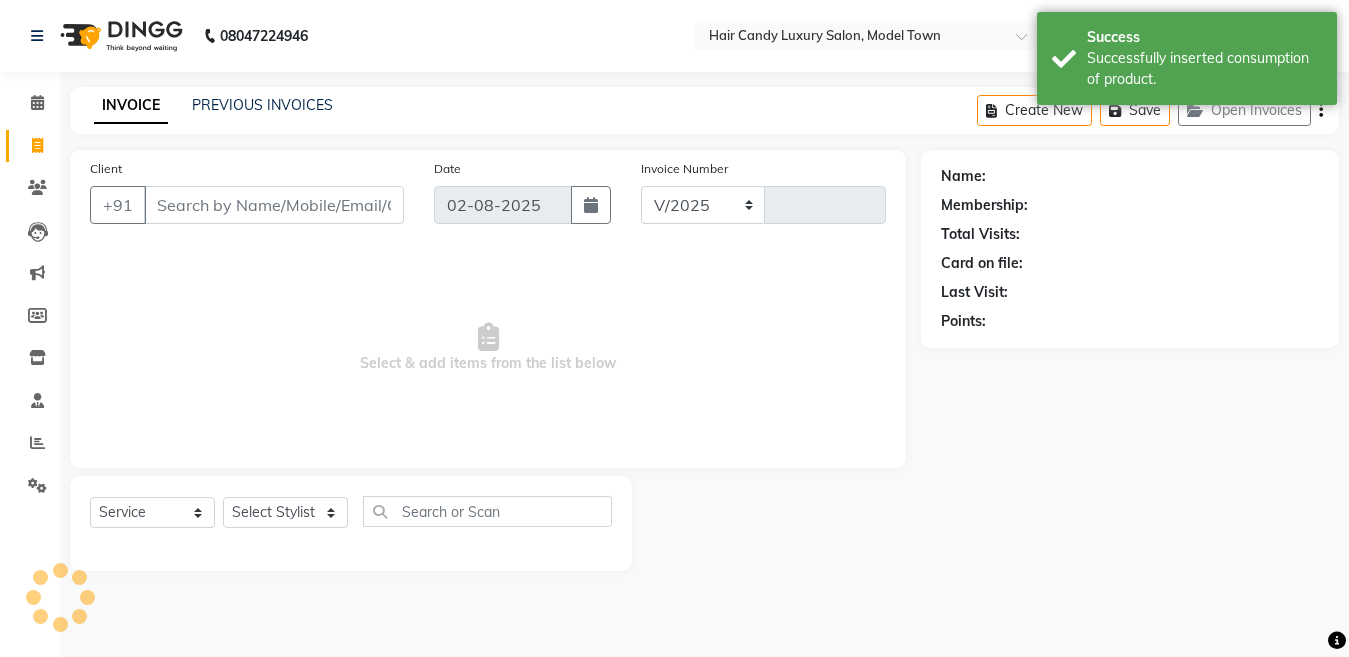 select on "4716" 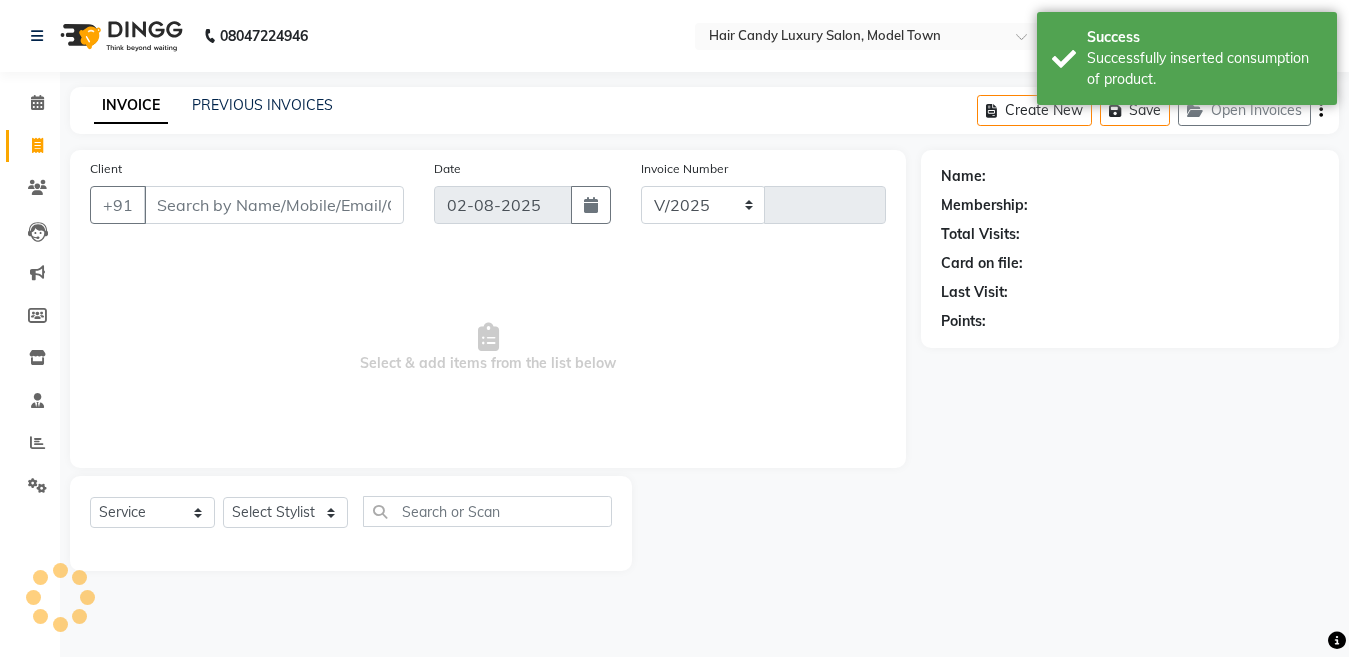 type on "3025" 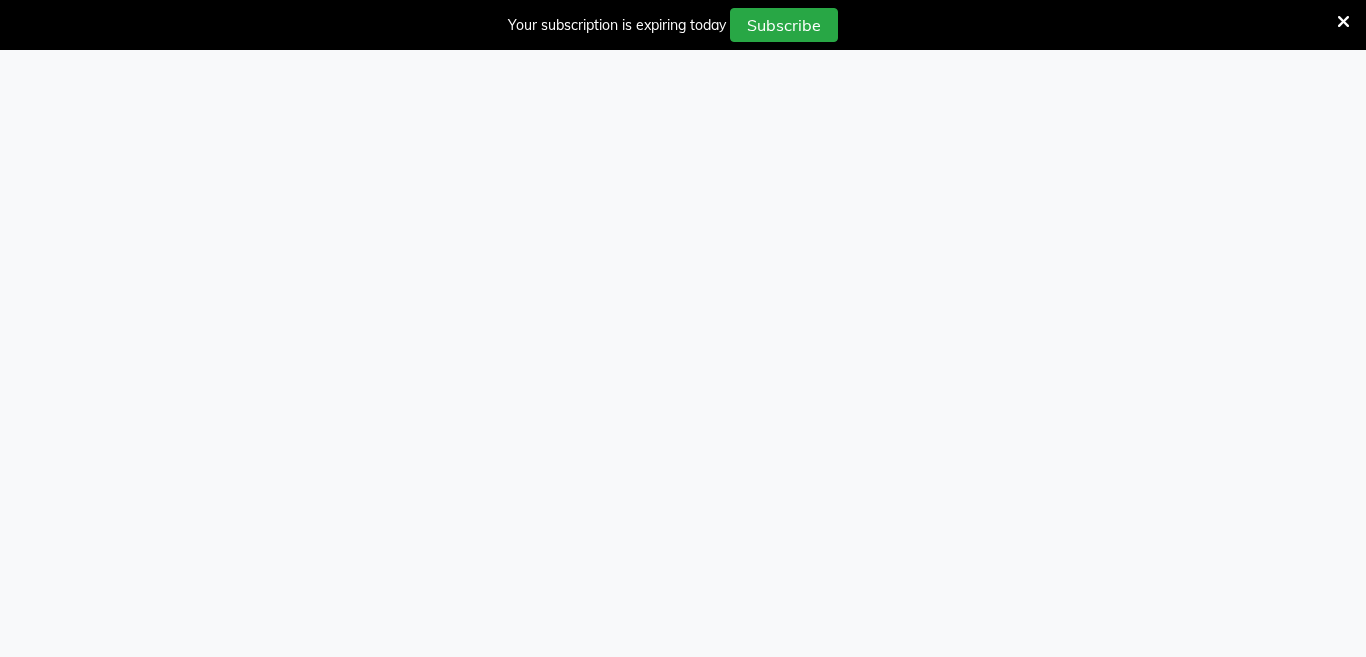 select on "service" 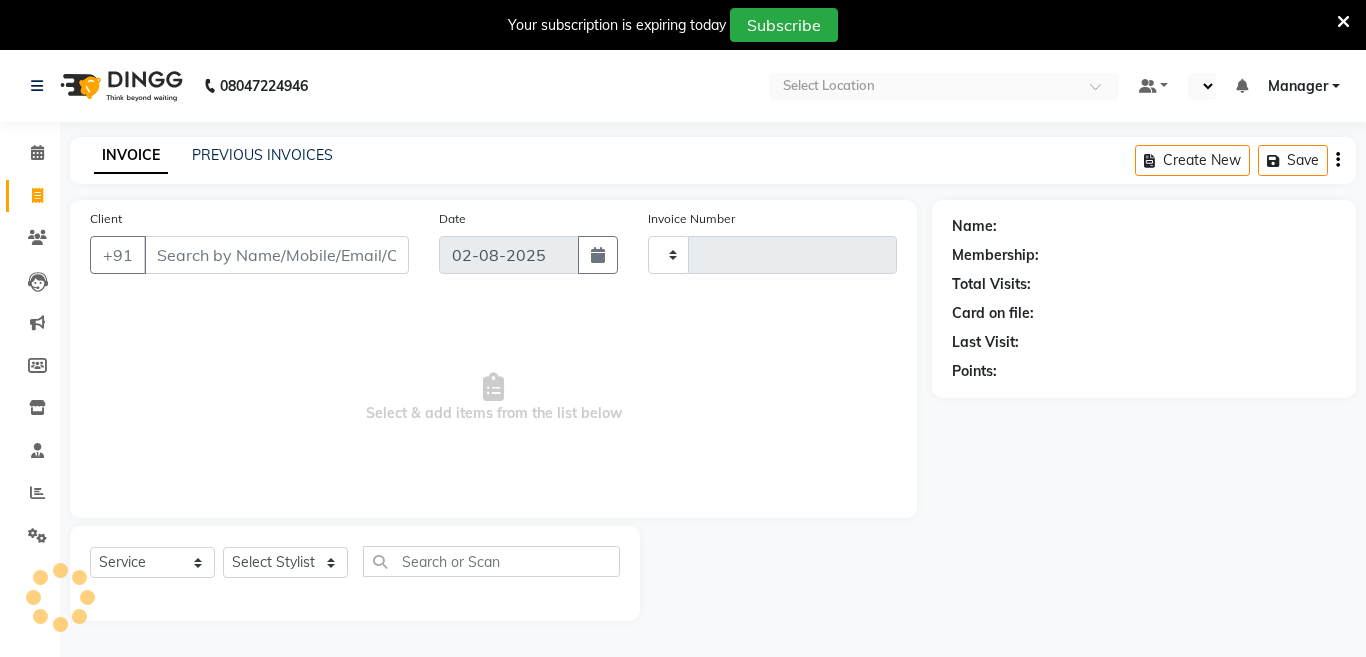 scroll, scrollTop: 0, scrollLeft: 0, axis: both 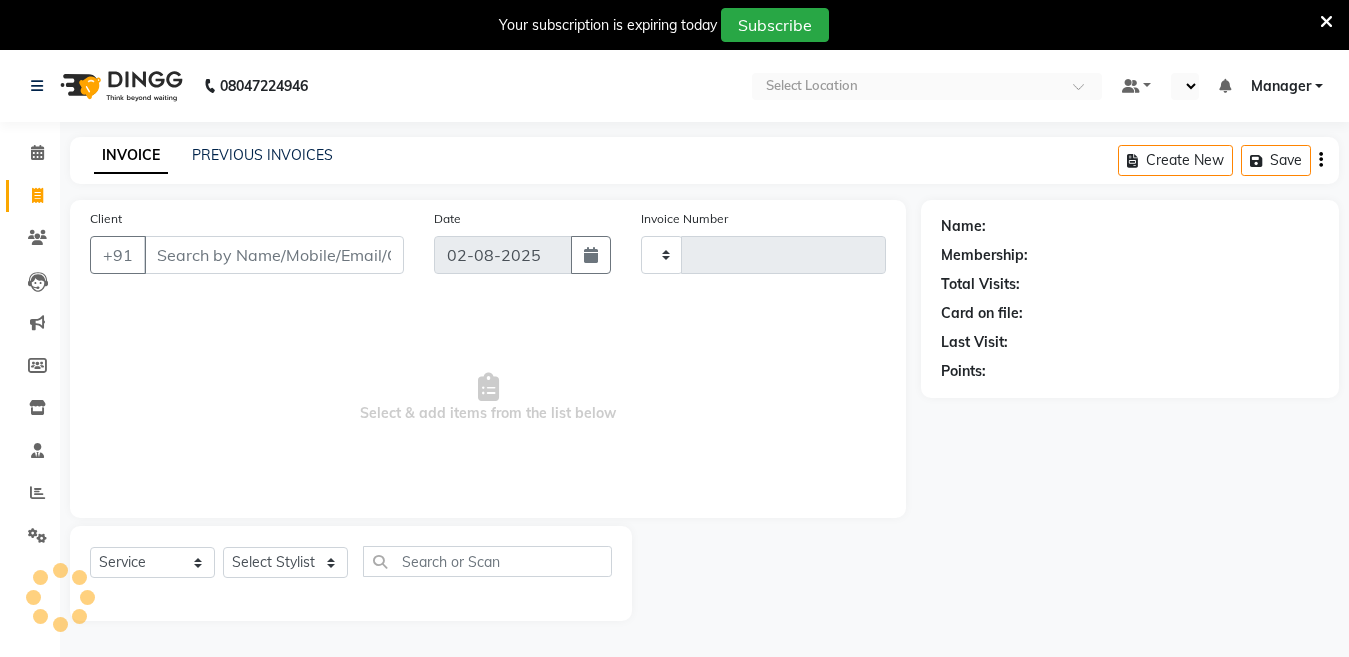 click at bounding box center [1326, 22] 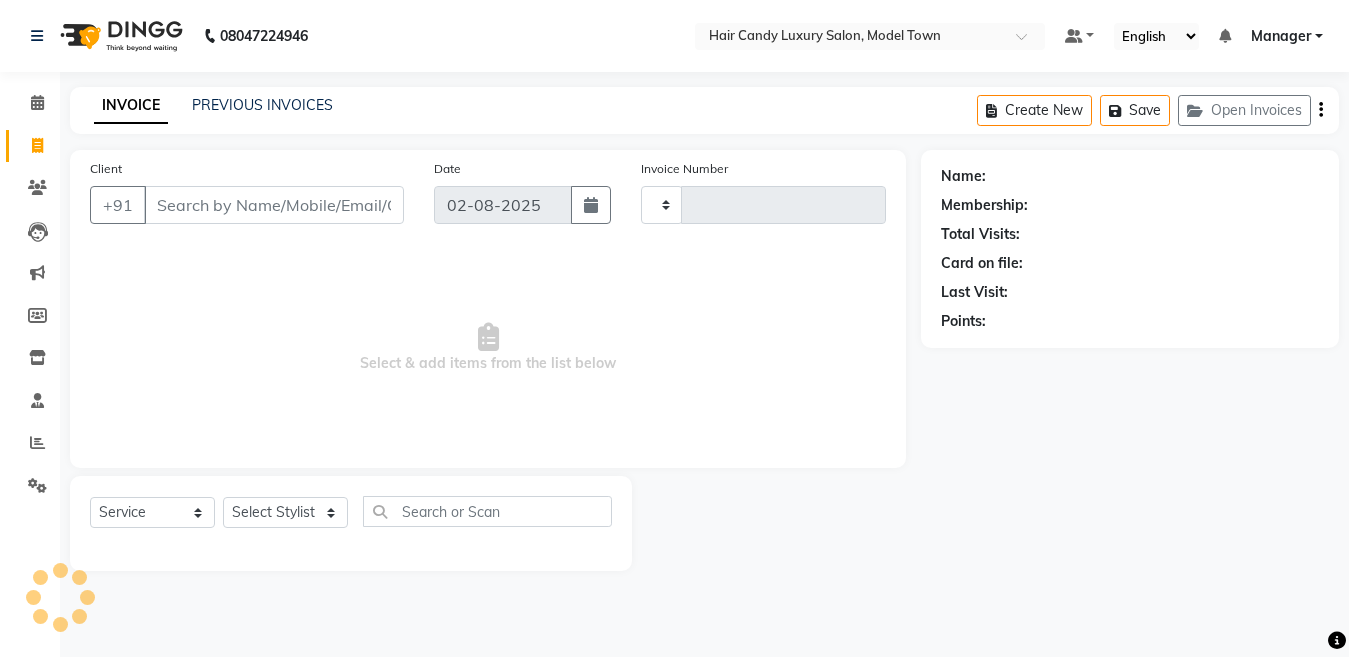 select on "en" 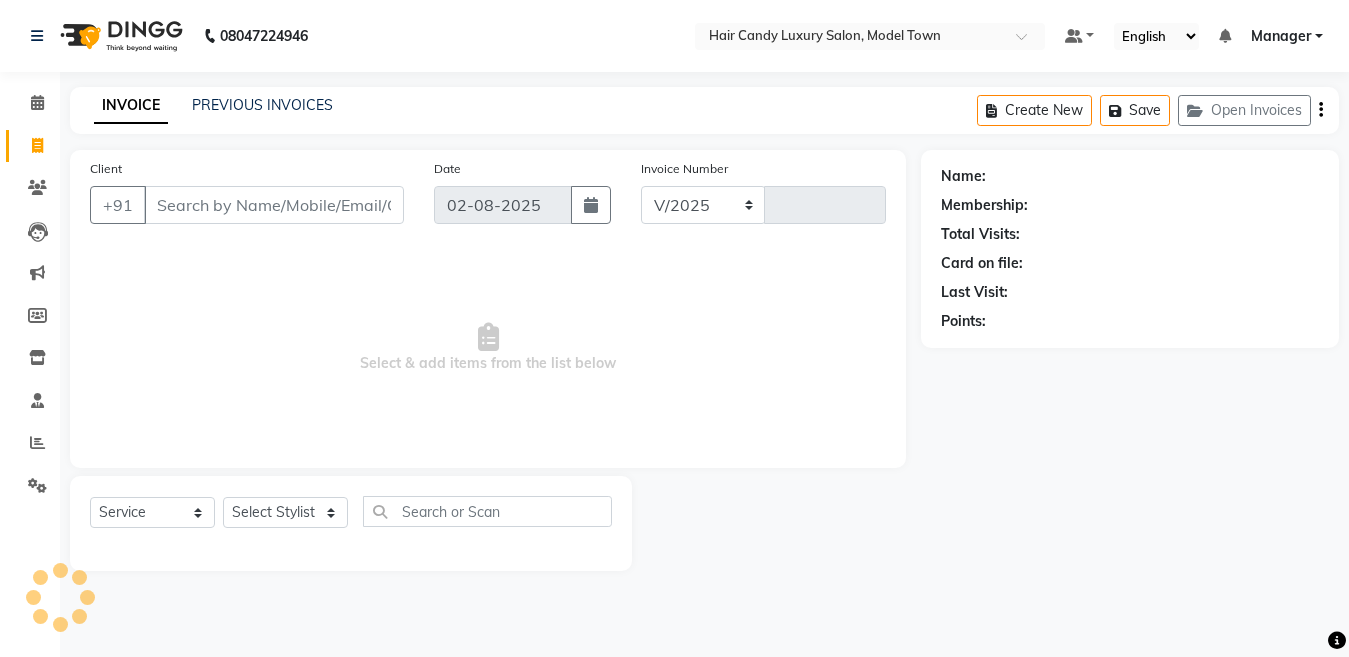 select on "4716" 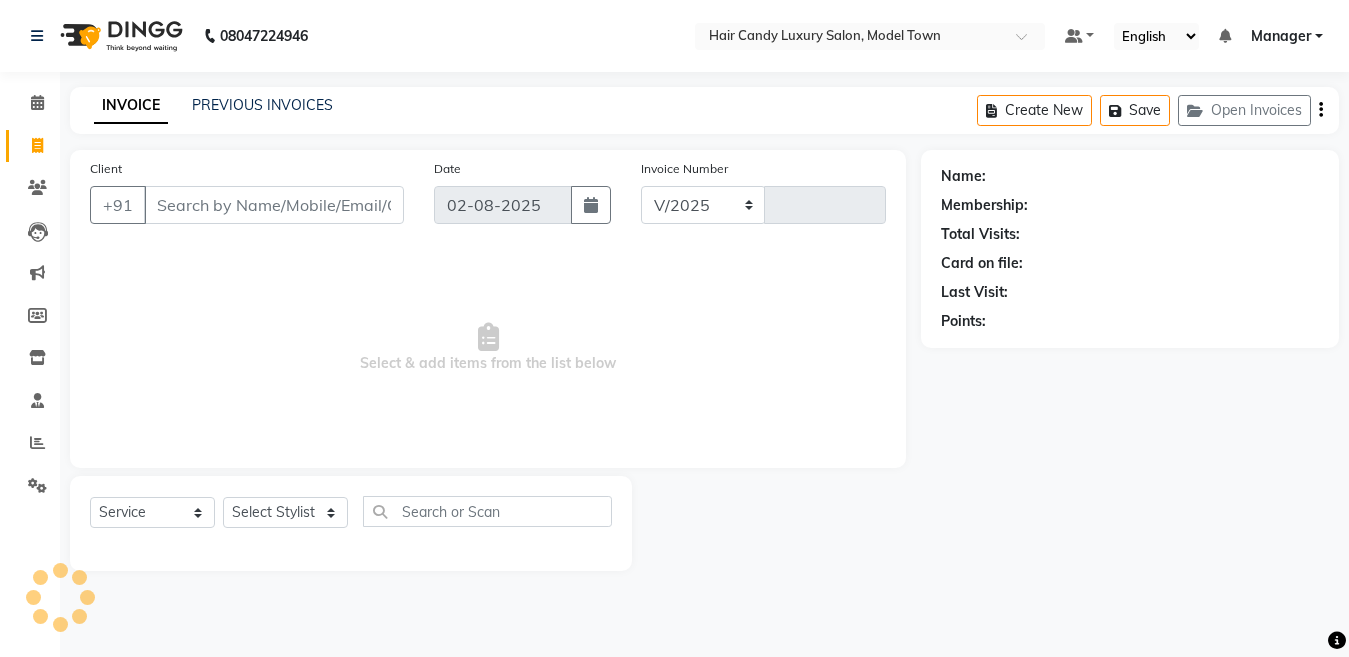 type on "3025" 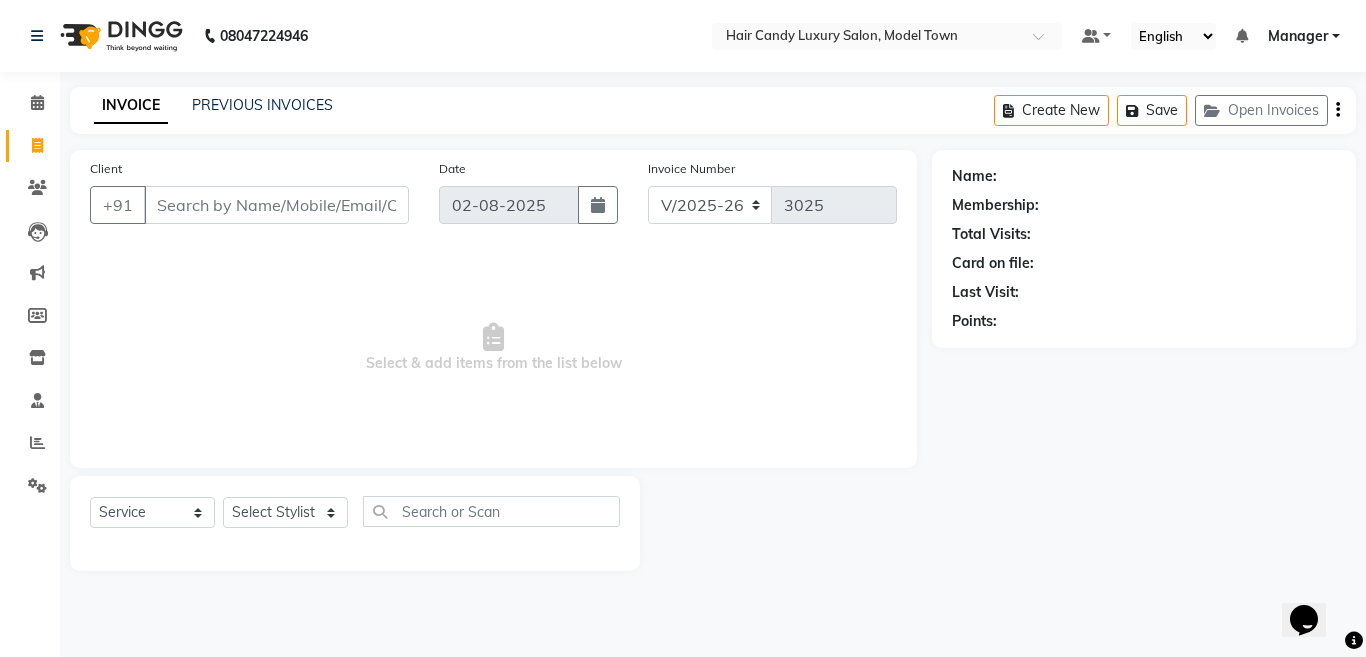 scroll, scrollTop: 0, scrollLeft: 0, axis: both 